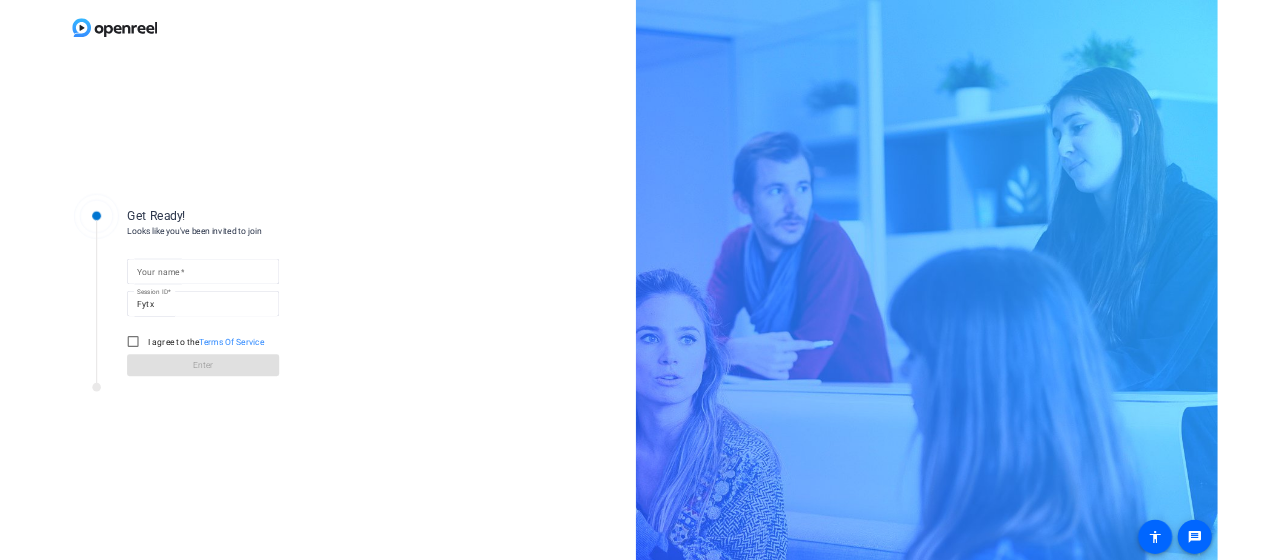 scroll, scrollTop: 0, scrollLeft: 0, axis: both 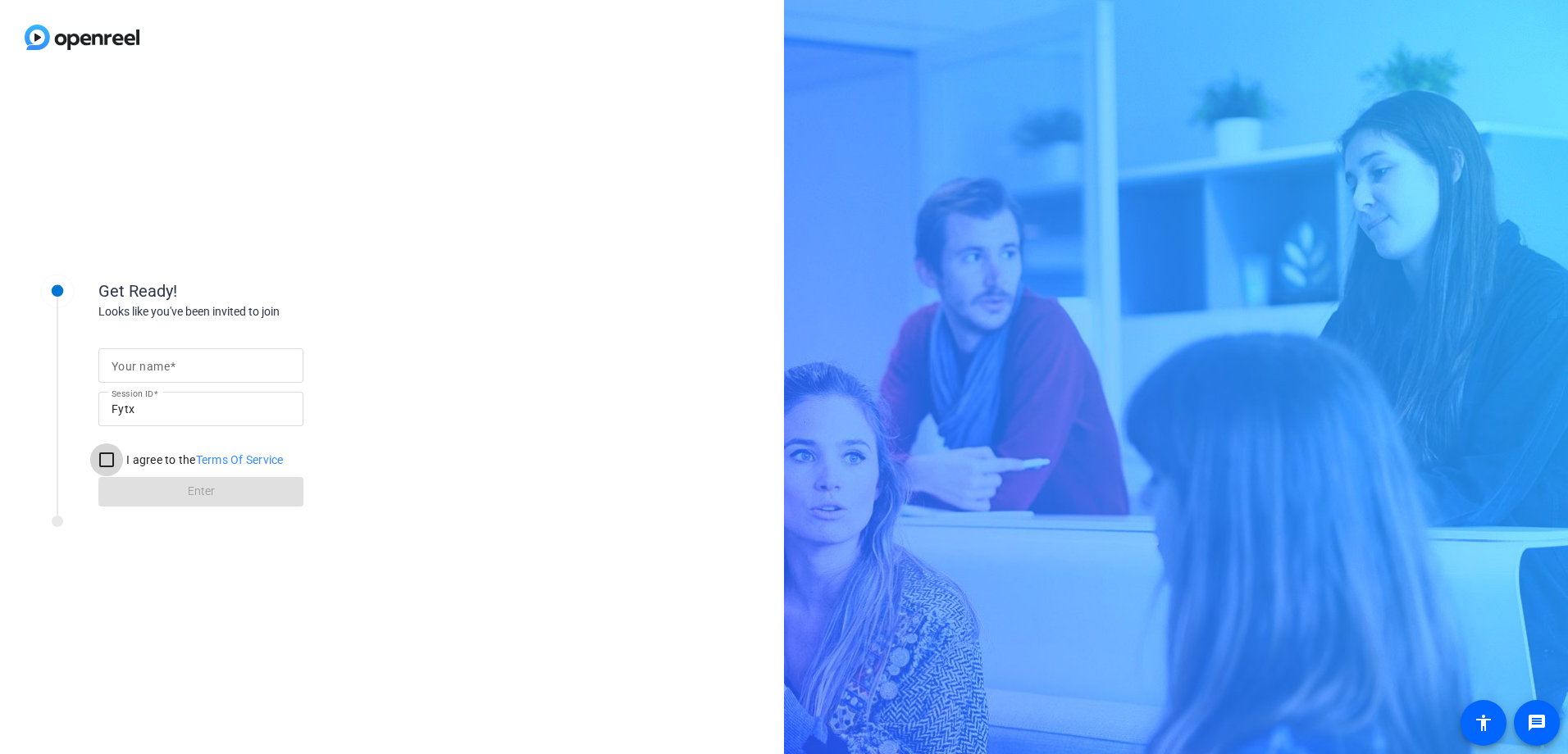 click on "I agree to the  Terms Of Service" at bounding box center (107, 460) 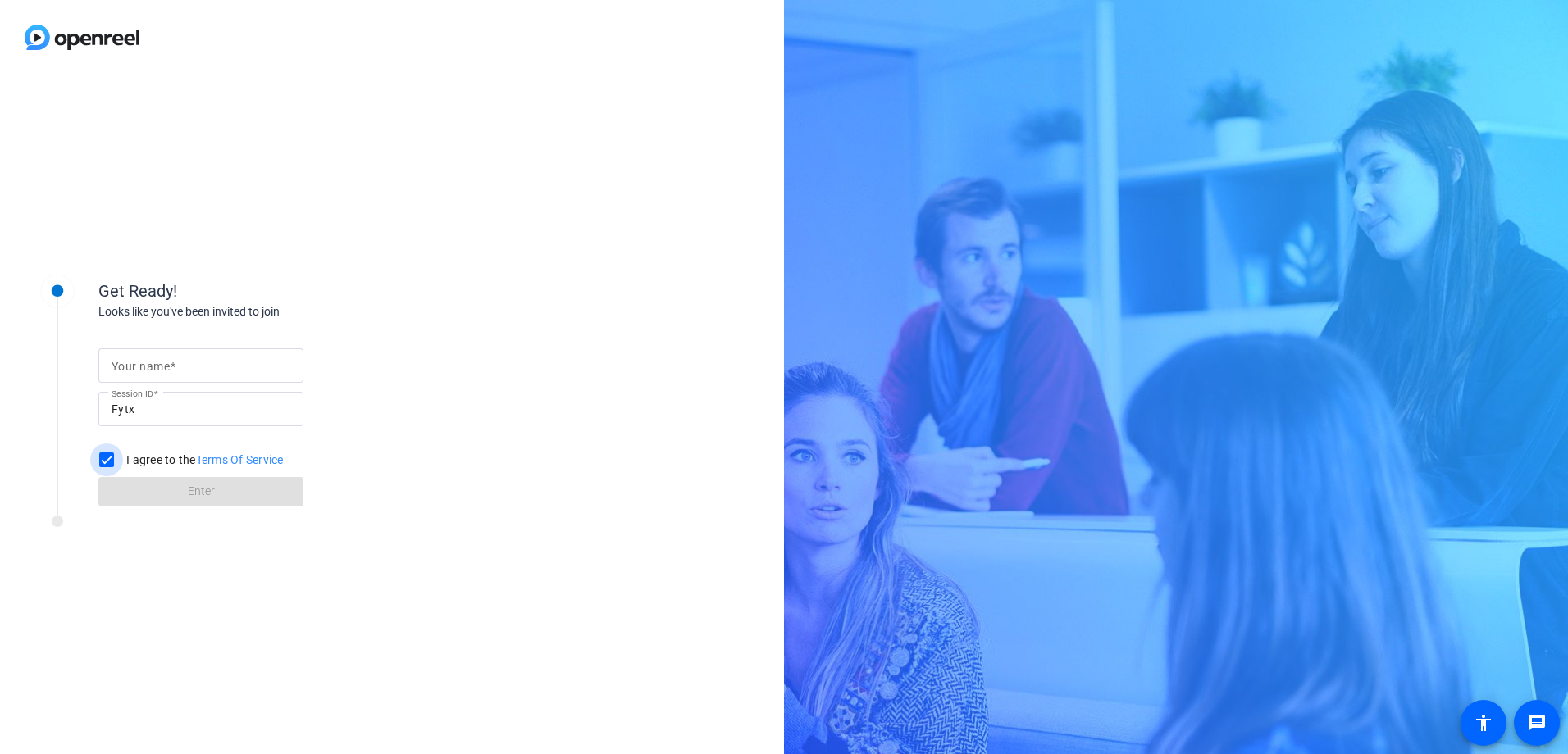 checkbox on "true" 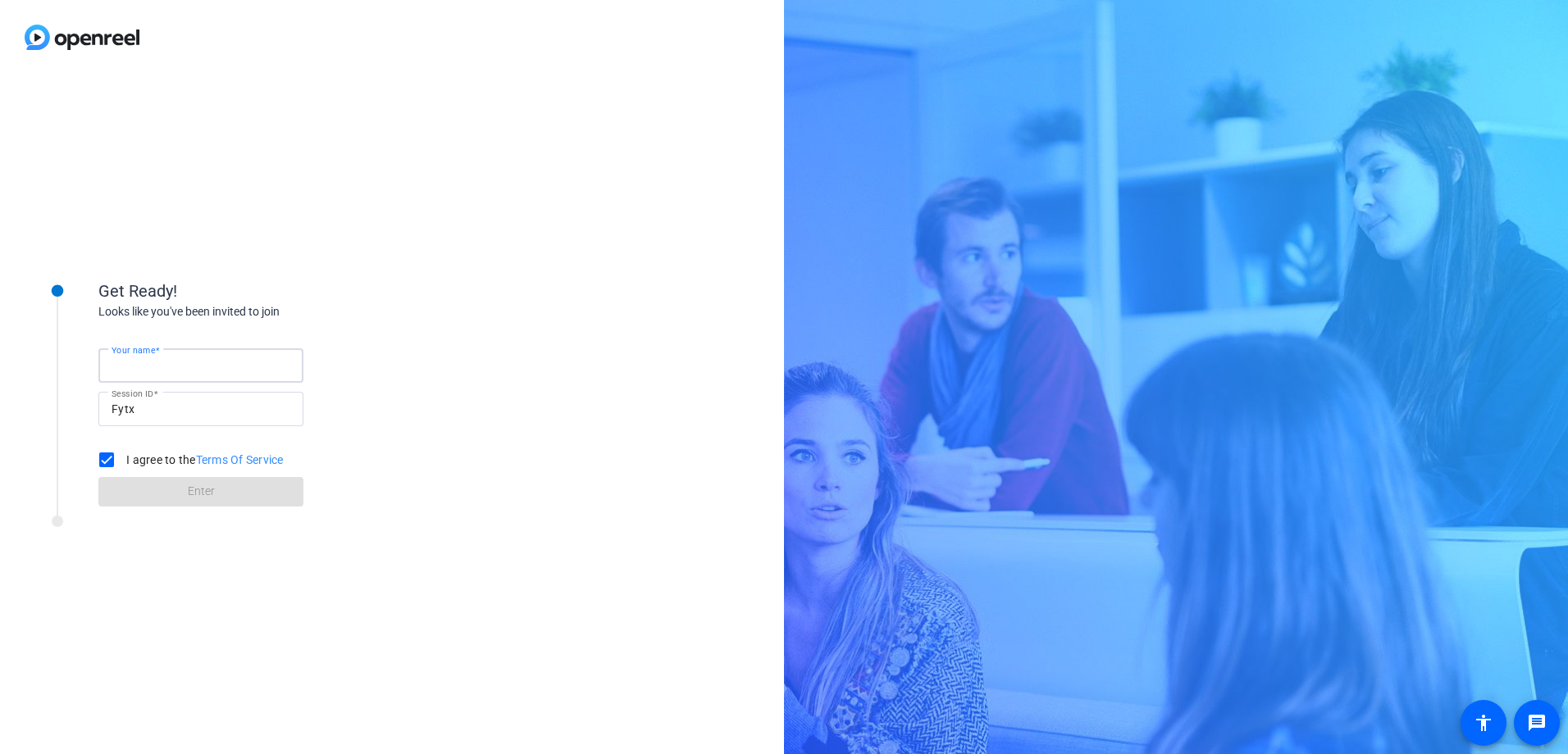 click on "Your name" at bounding box center [201, 366] 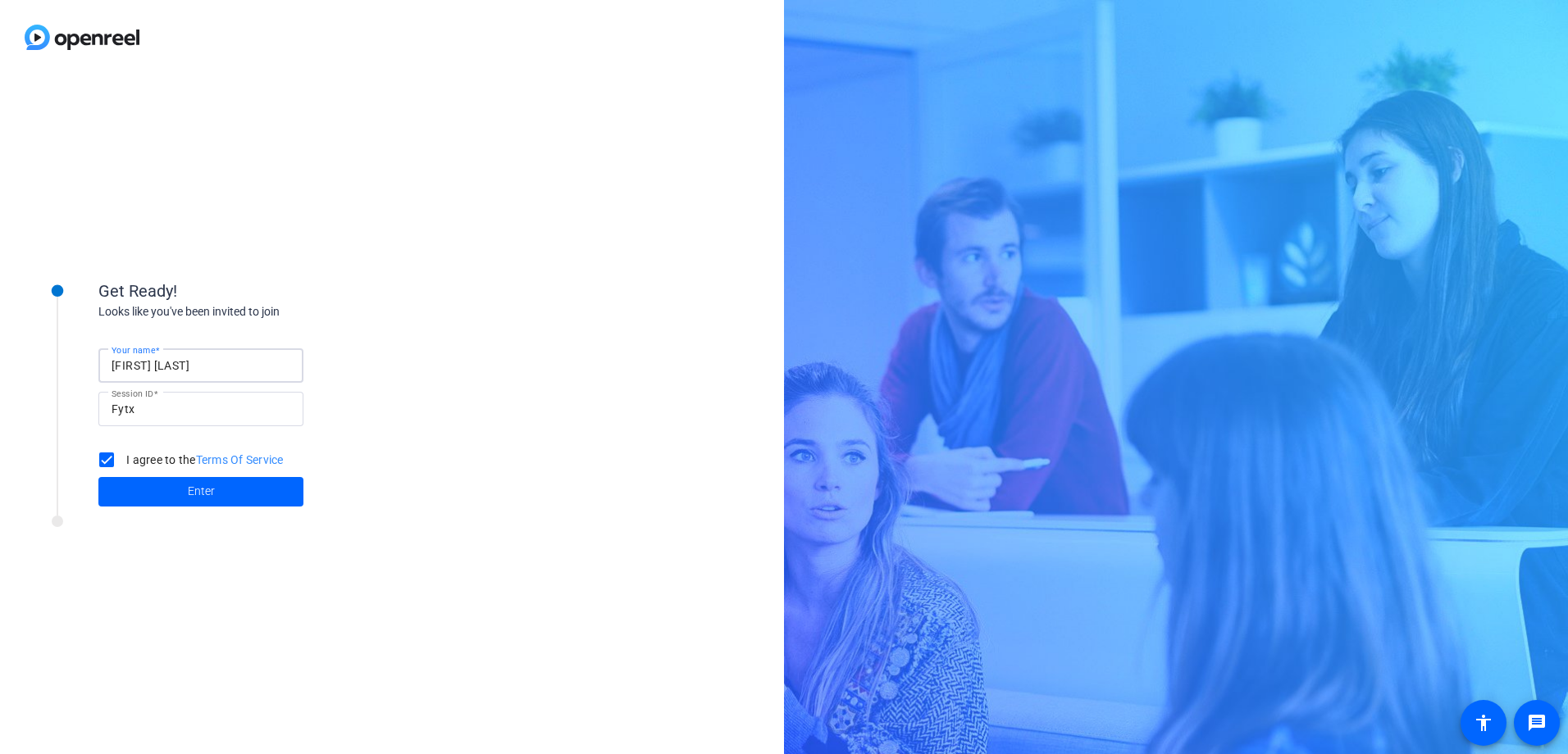 type on "[FIRST] [LAST]" 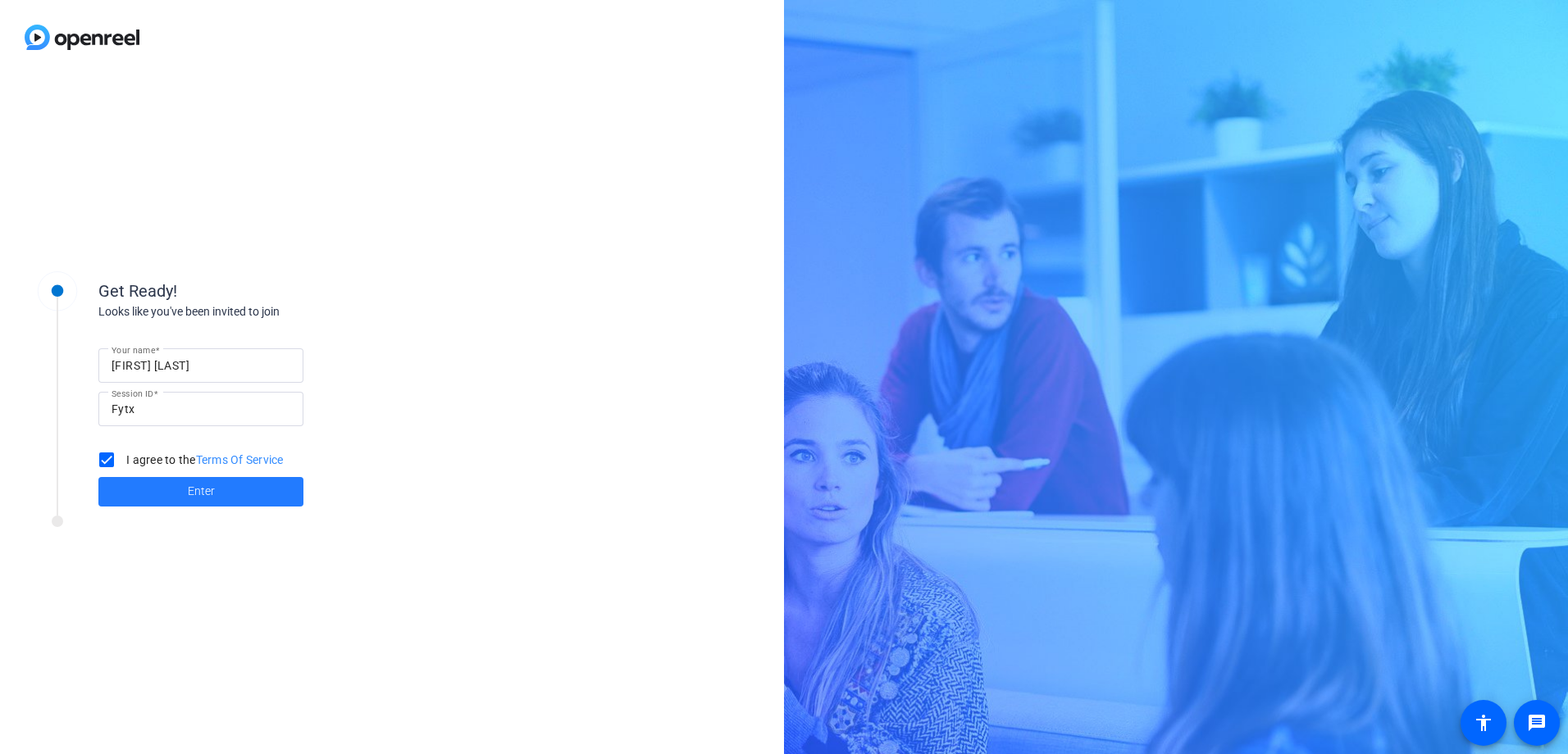 click on "Enter" 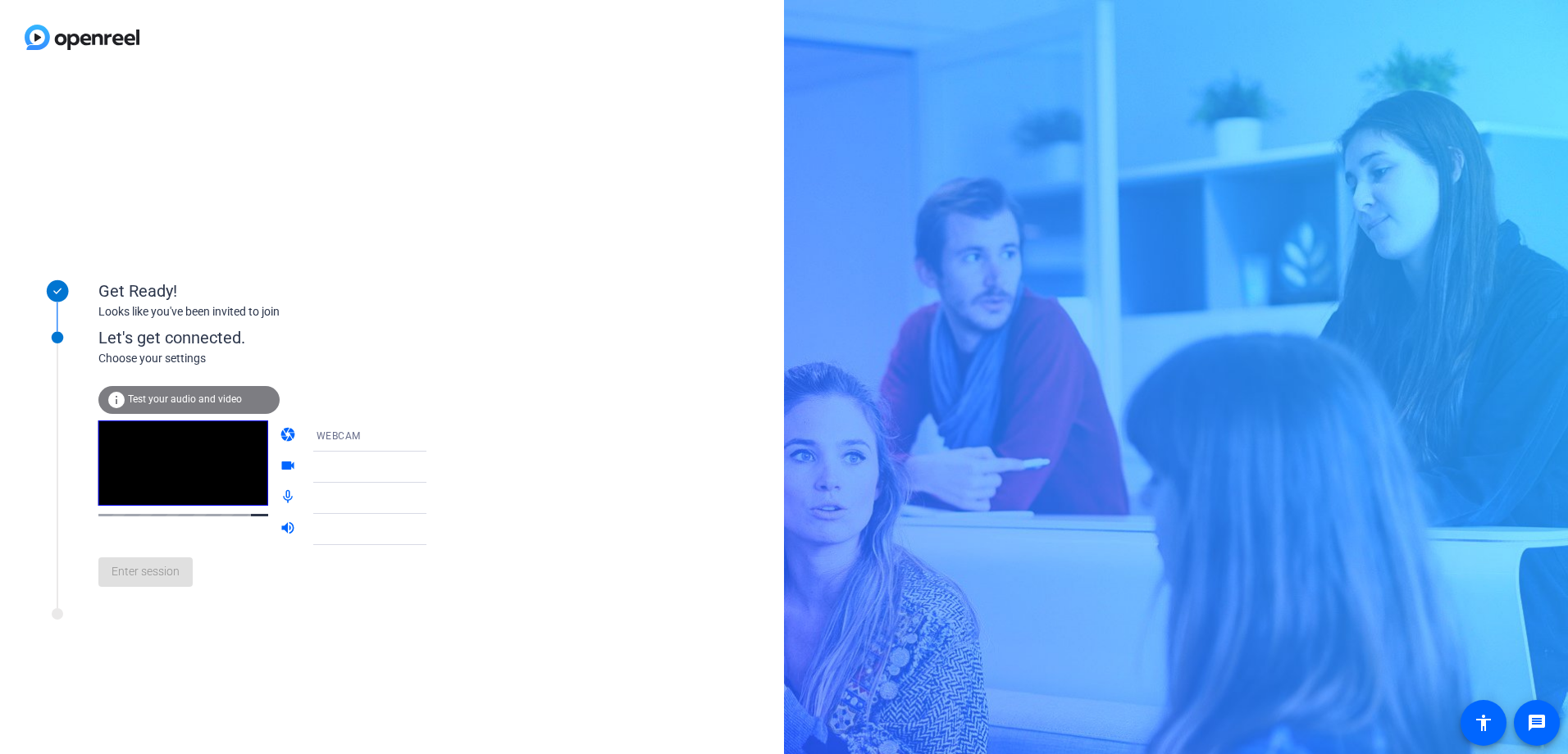 click 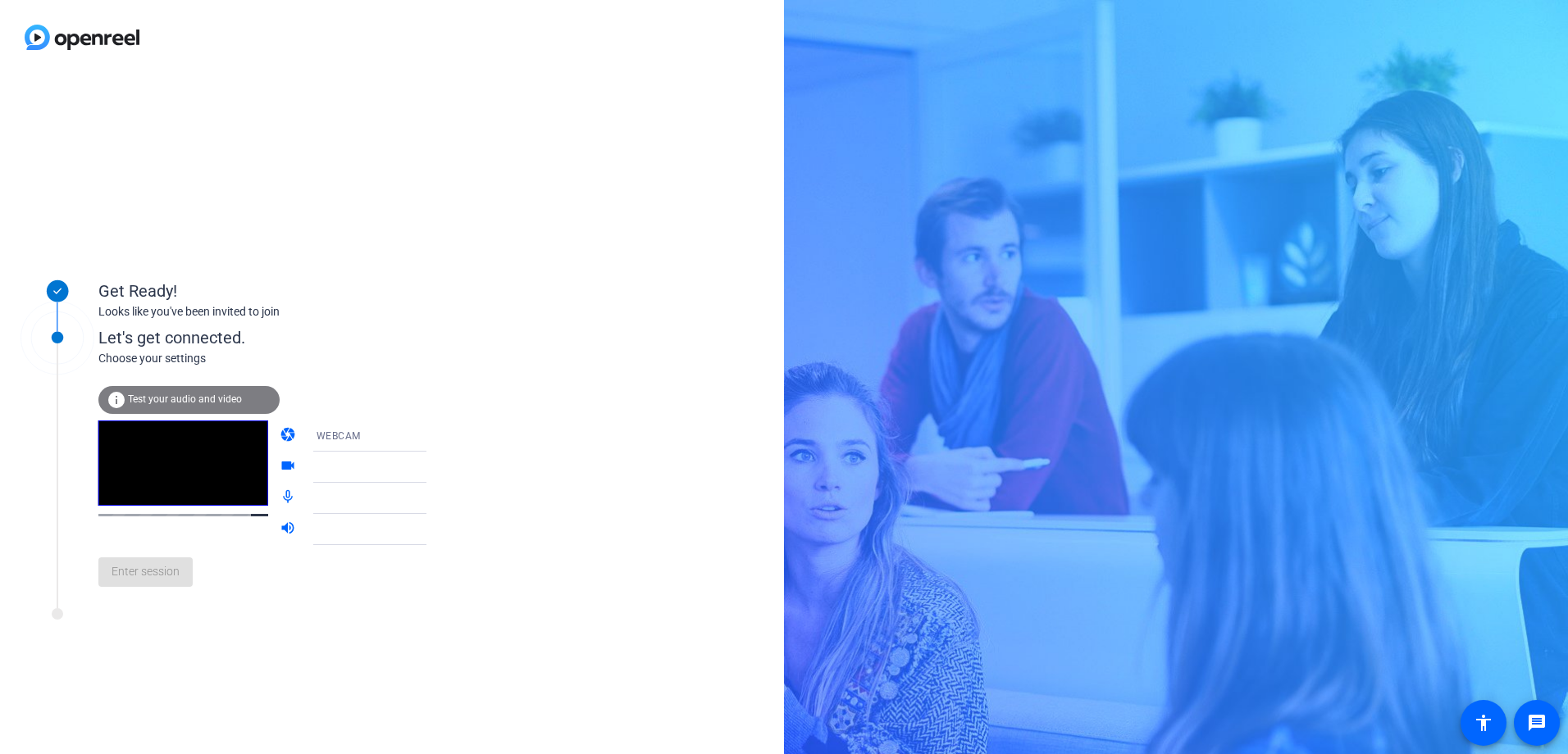 click on "Test your audio and video" 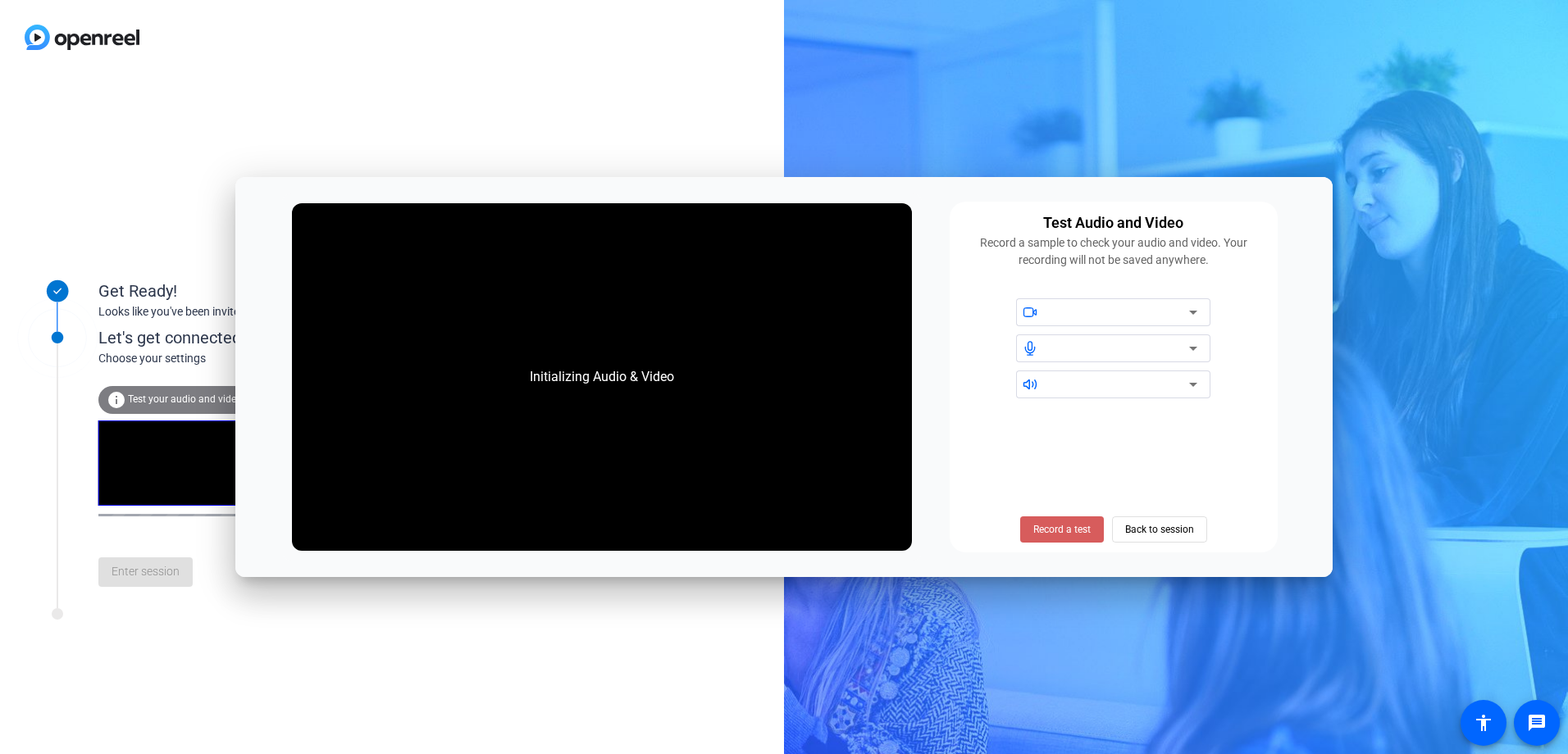 click on "Record a test" at bounding box center (1062, 529) 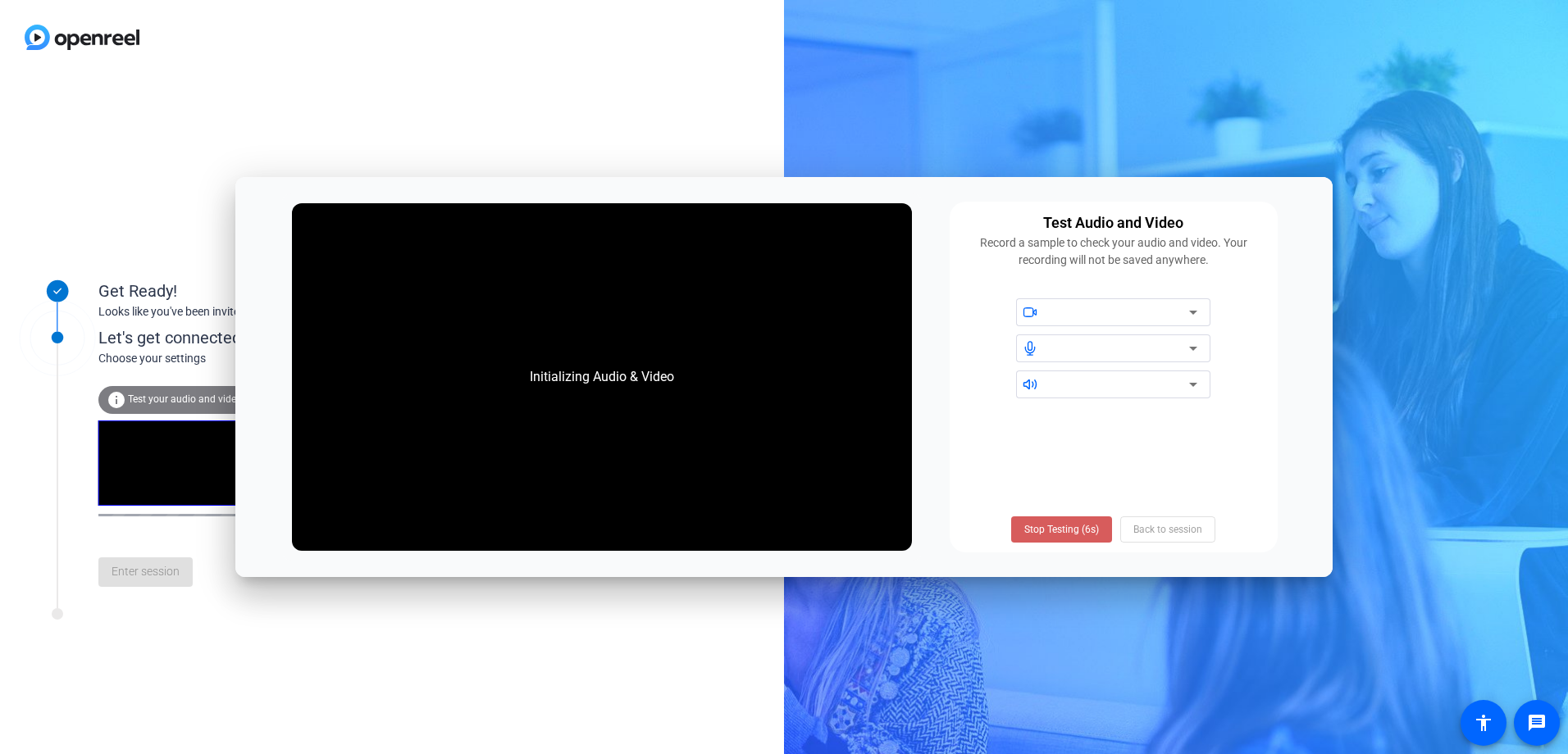 click on "Stop Testing (6s)" at bounding box center [1061, 529] 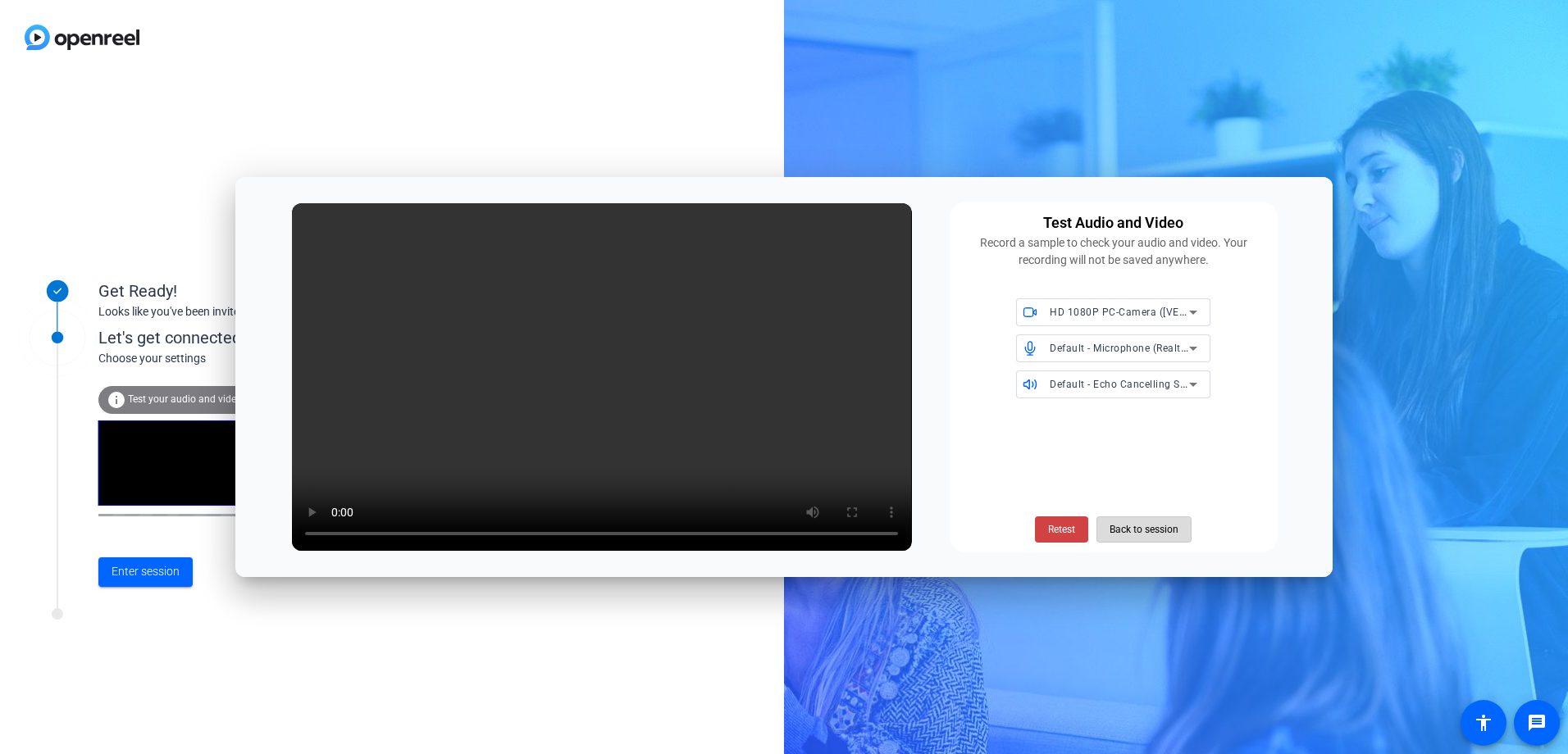 click on "Back to session" at bounding box center [1144, 529] 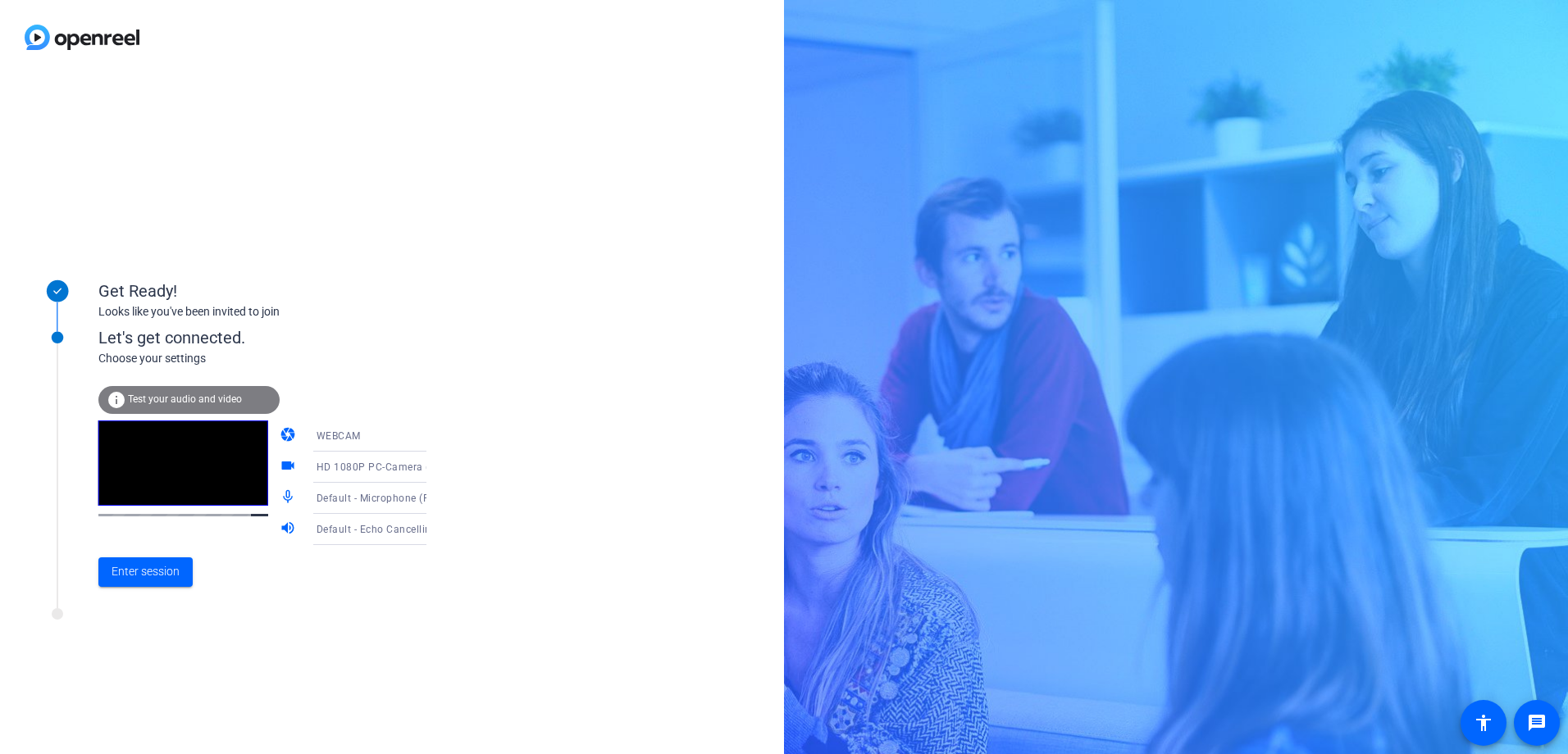 drag, startPoint x: 217, startPoint y: 447, endPoint x: 504, endPoint y: 410, distance: 289.37519 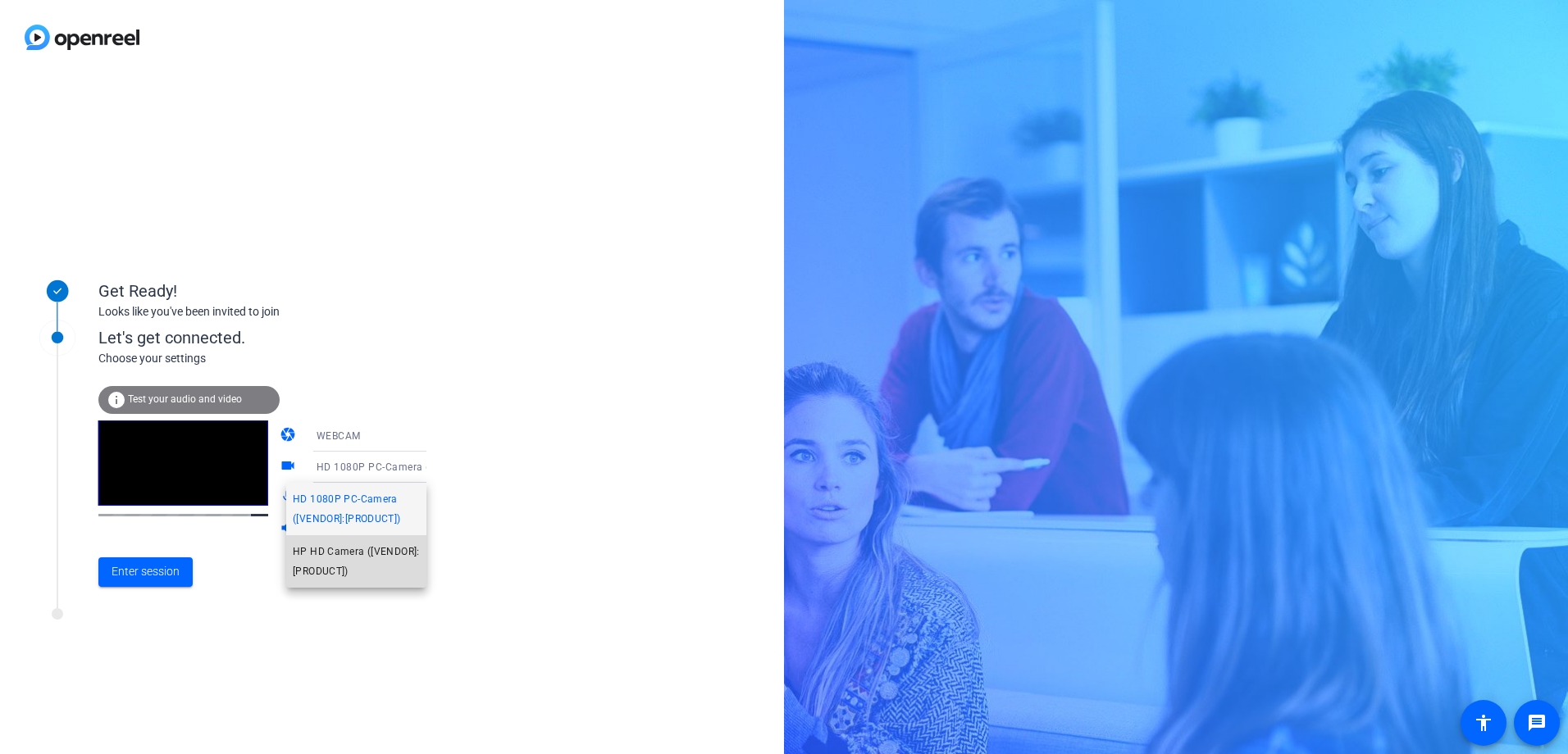 click on "HP HD Camera (30c9:0010)" at bounding box center (356, 561) 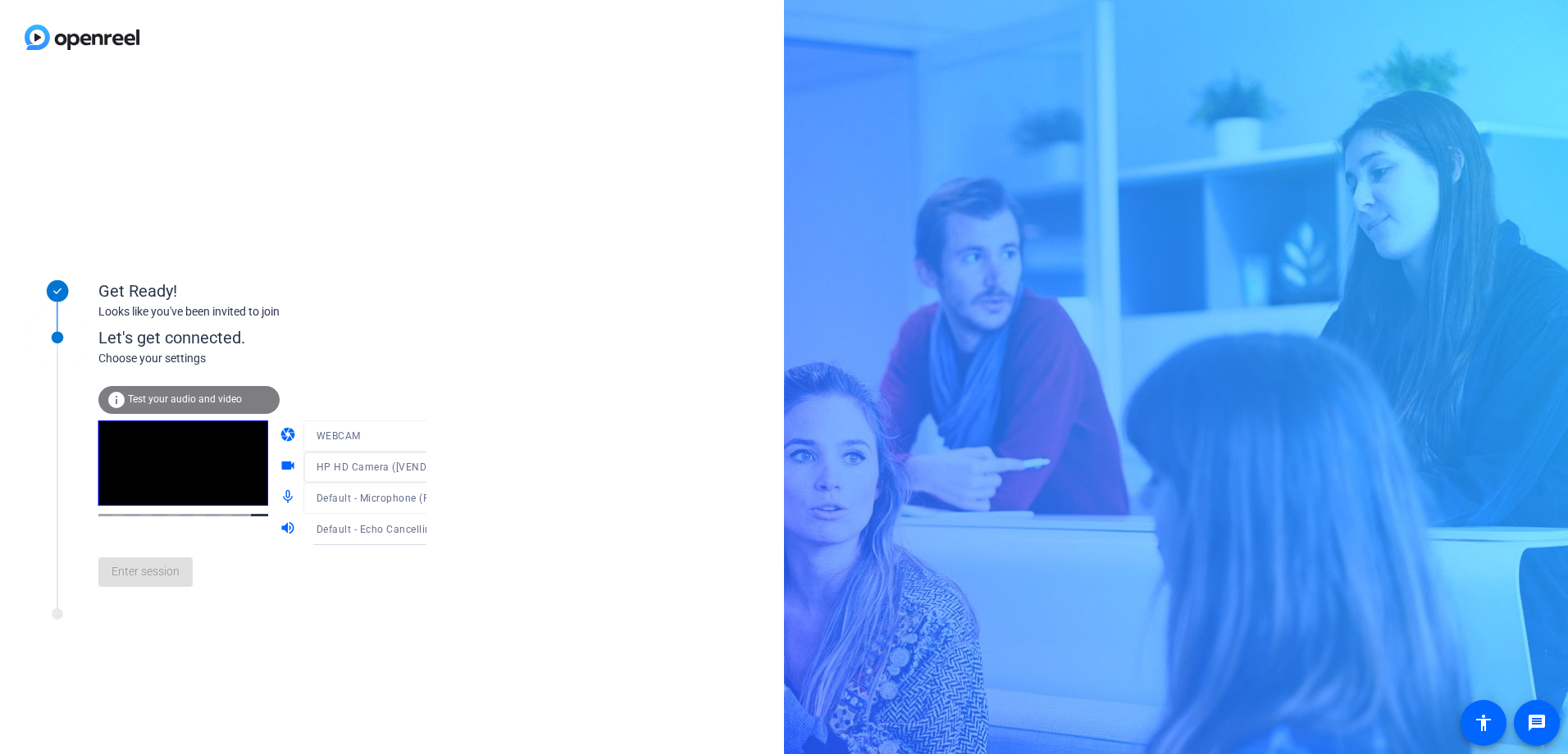 click 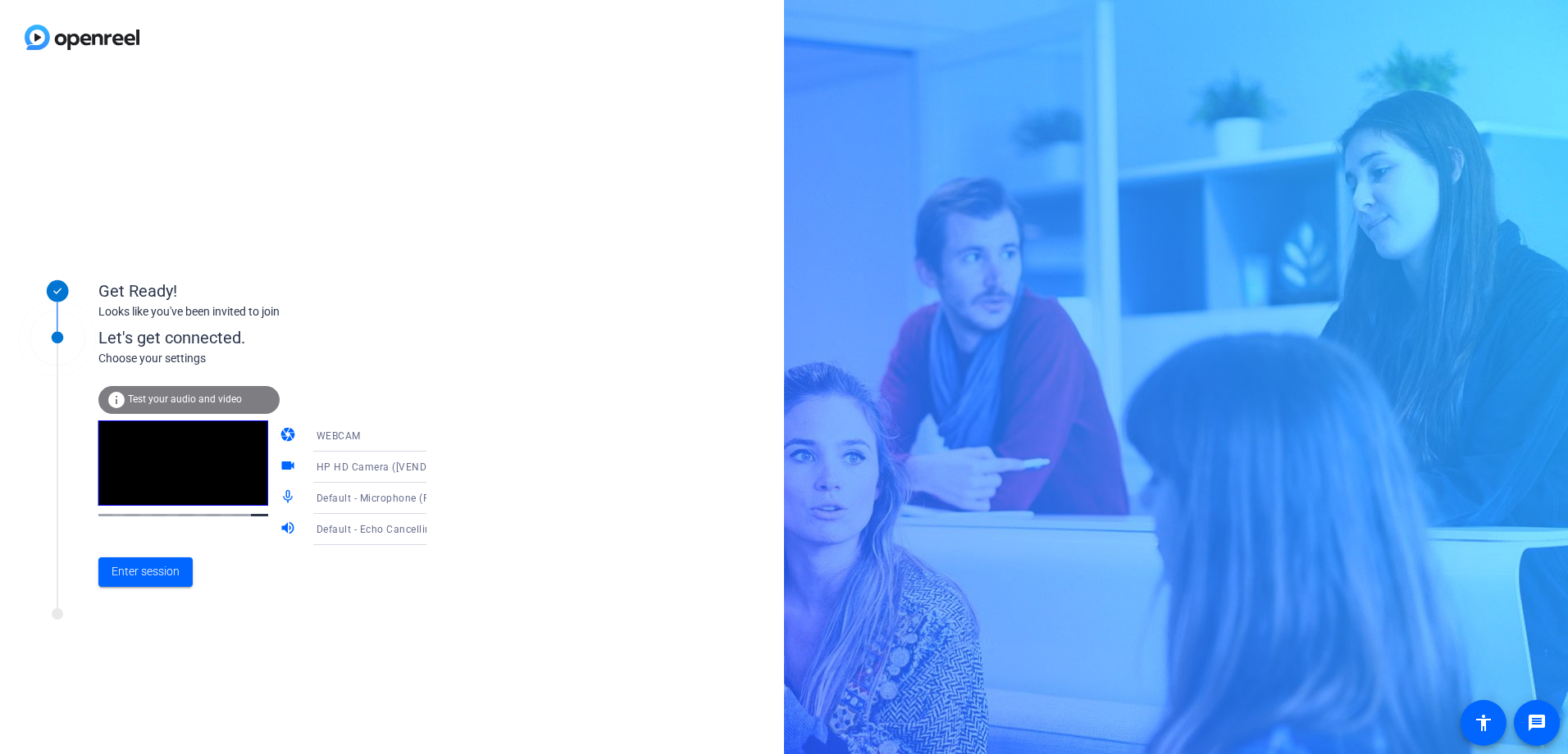 click 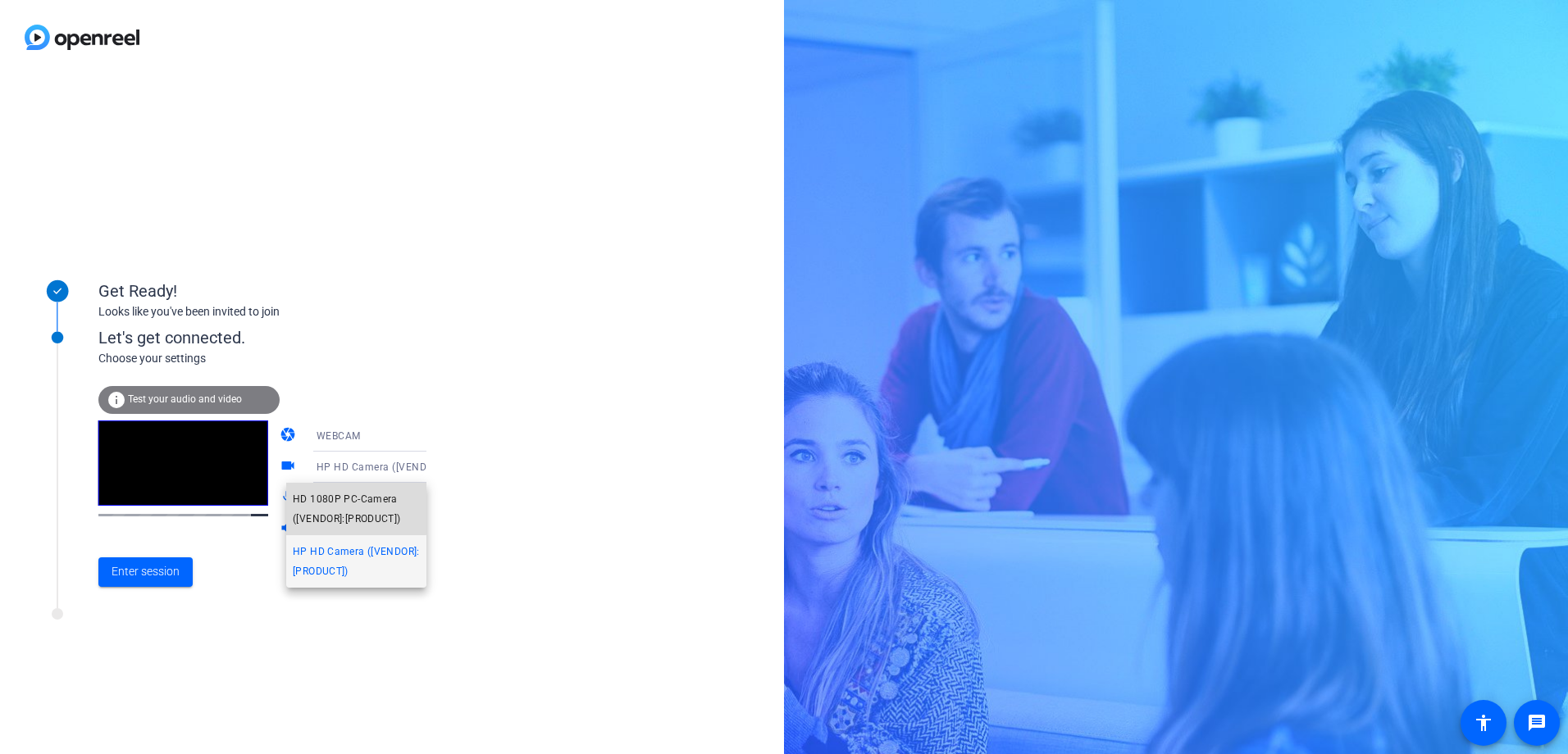 click on "HD 1080P  PC-Camera (0735:0269)" at bounding box center (356, 509) 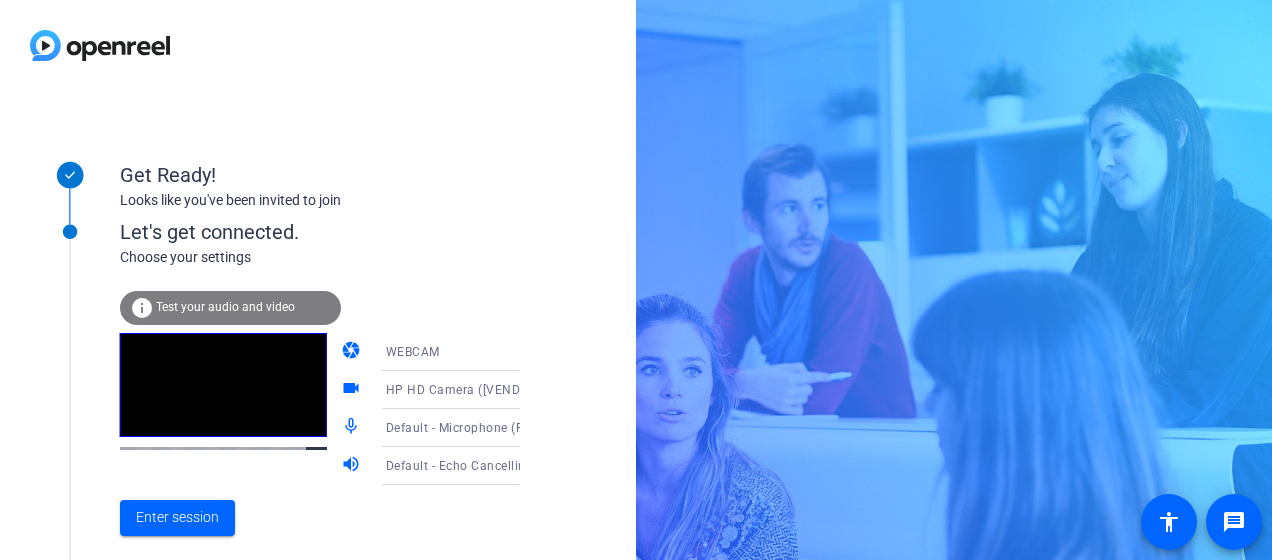 click 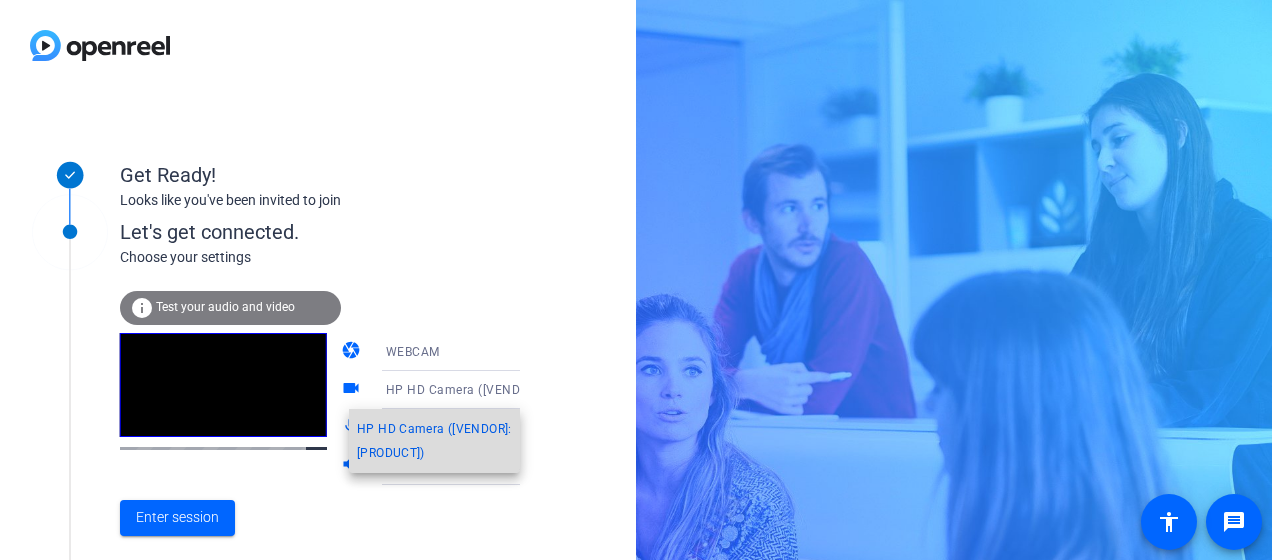 click on "HP HD Camera (30c9:0010)" at bounding box center (434, 441) 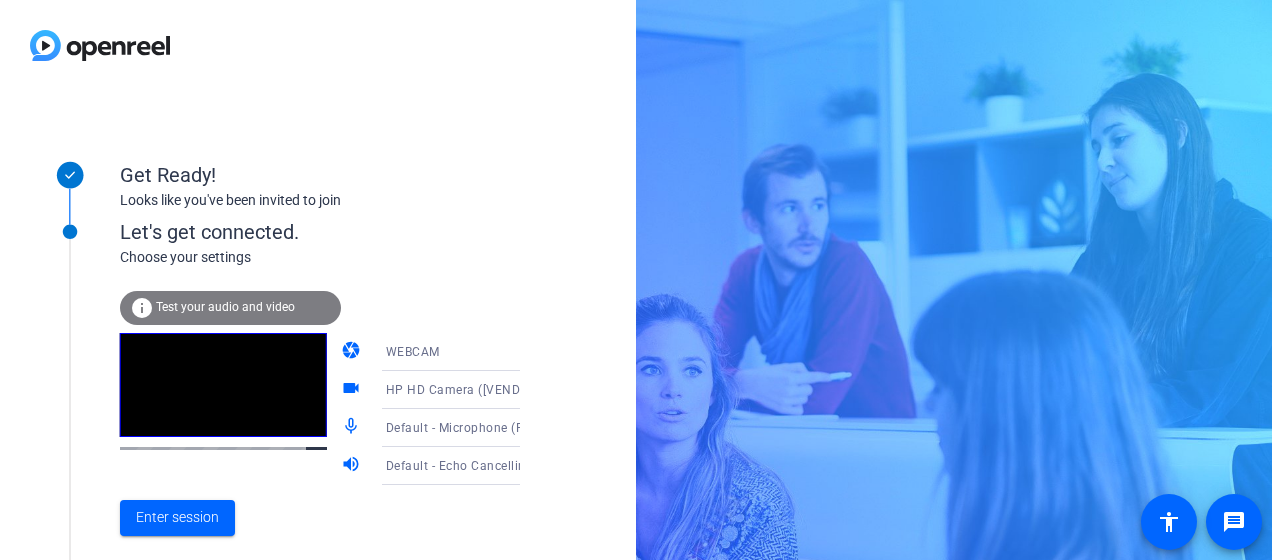 click on "HP HD Camera (30c9:0010)" at bounding box center (499, 389) 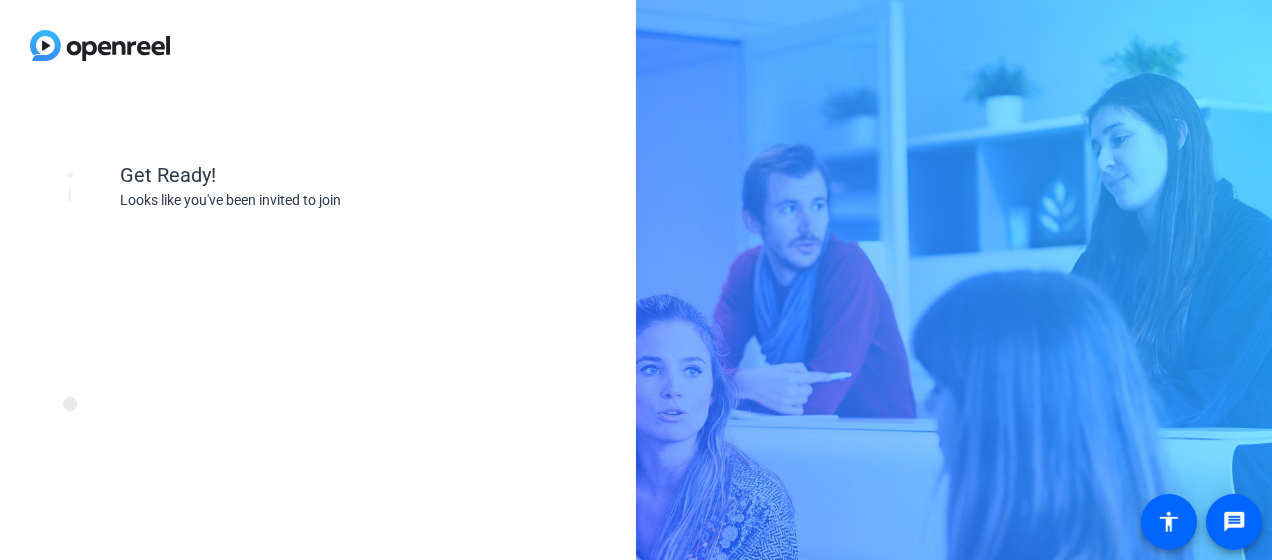 scroll, scrollTop: 0, scrollLeft: 0, axis: both 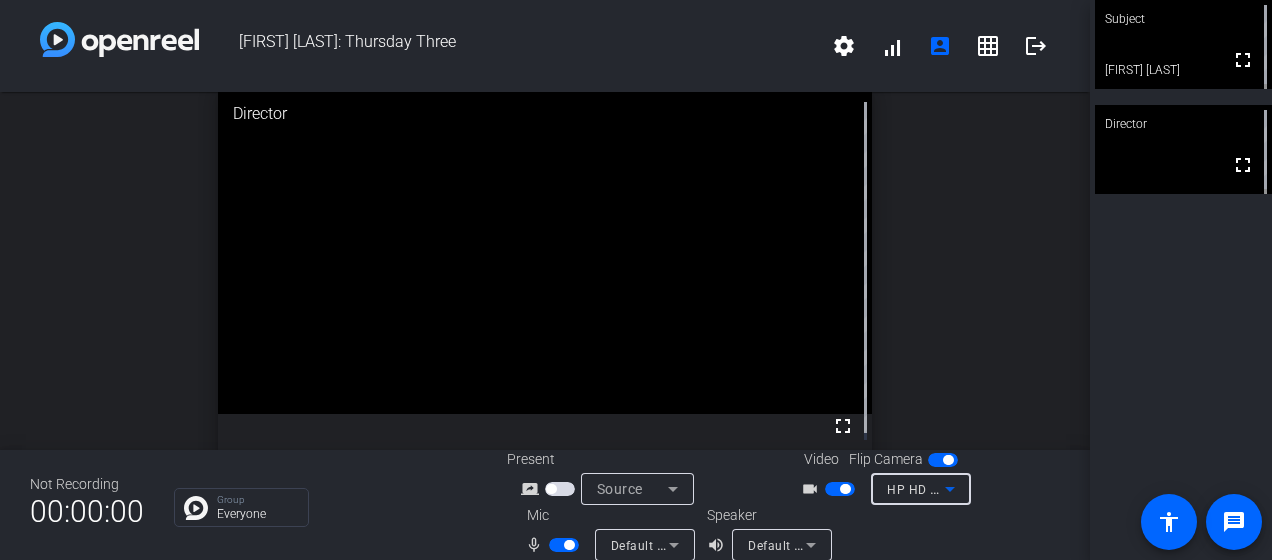 click on "HP HD Camera (30c9:0010)" at bounding box center [969, 489] 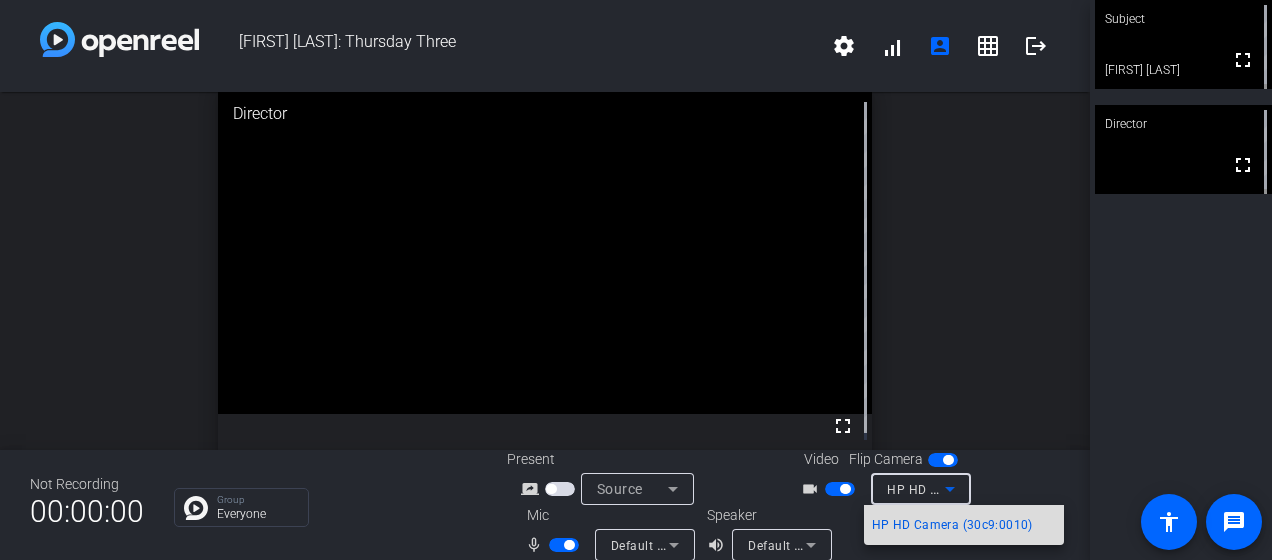 click on "HP HD Camera (30c9:0010)" at bounding box center (952, 525) 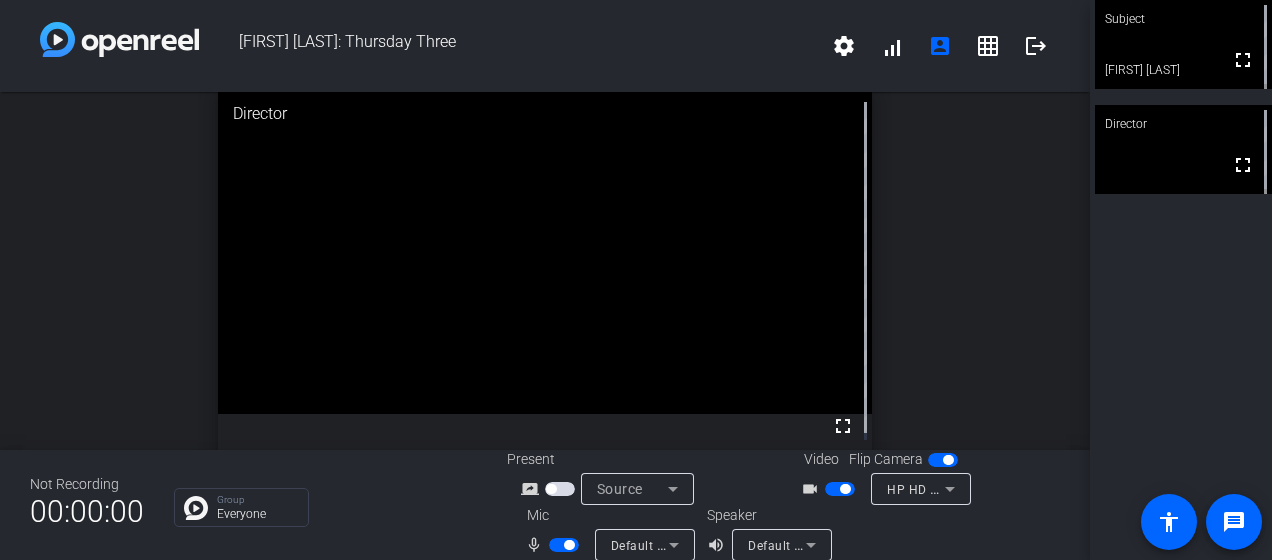 click at bounding box center (921, 516) 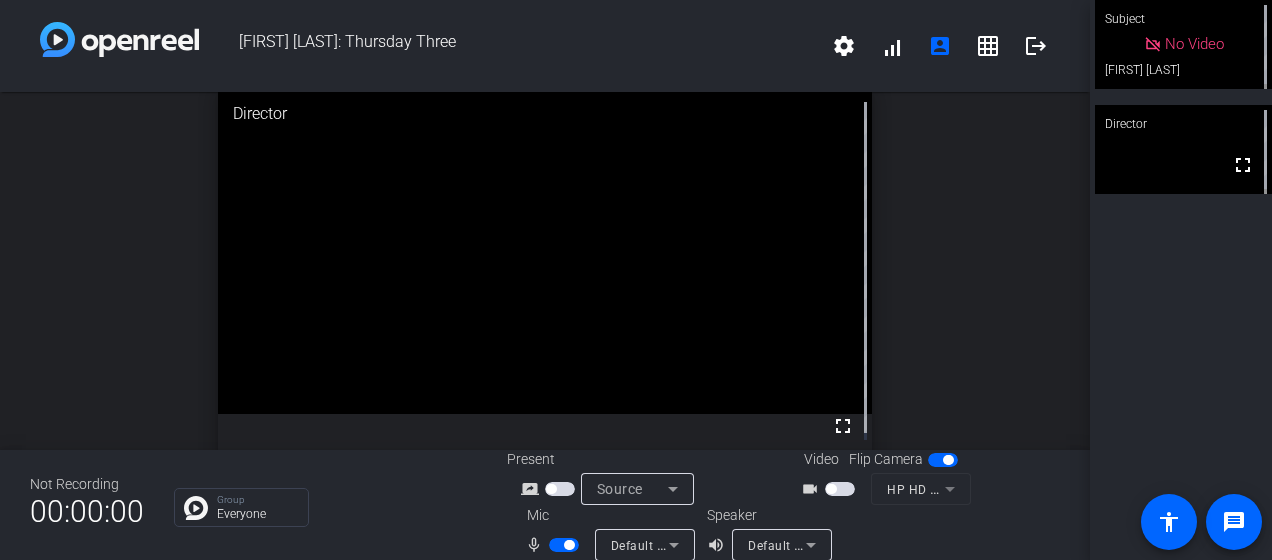 click at bounding box center [831, 489] 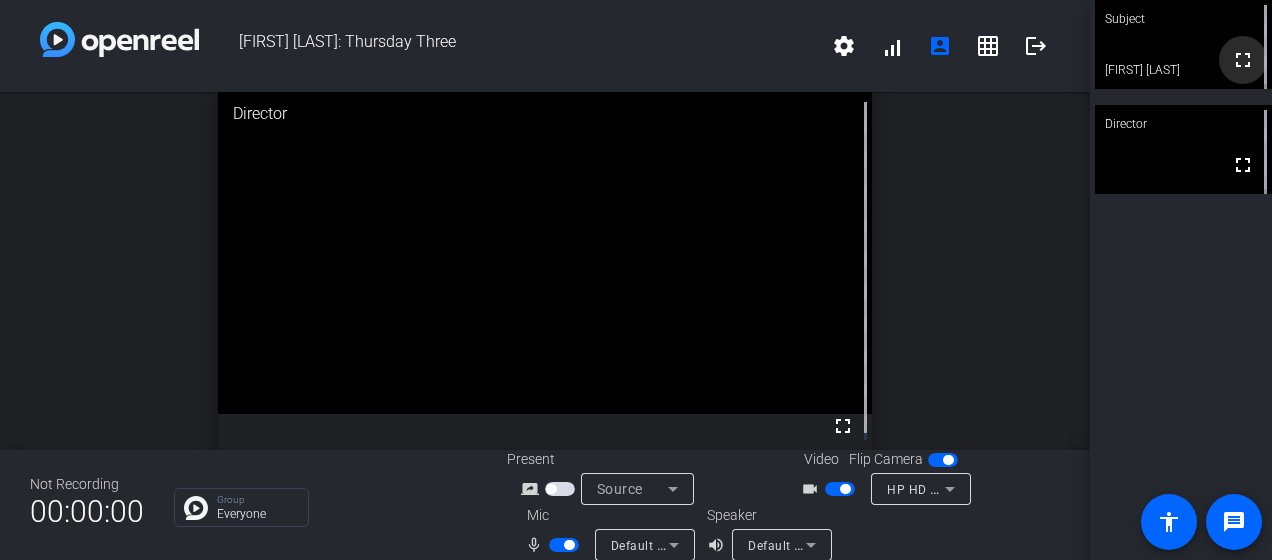click on "fullscreen" at bounding box center (1243, 60) 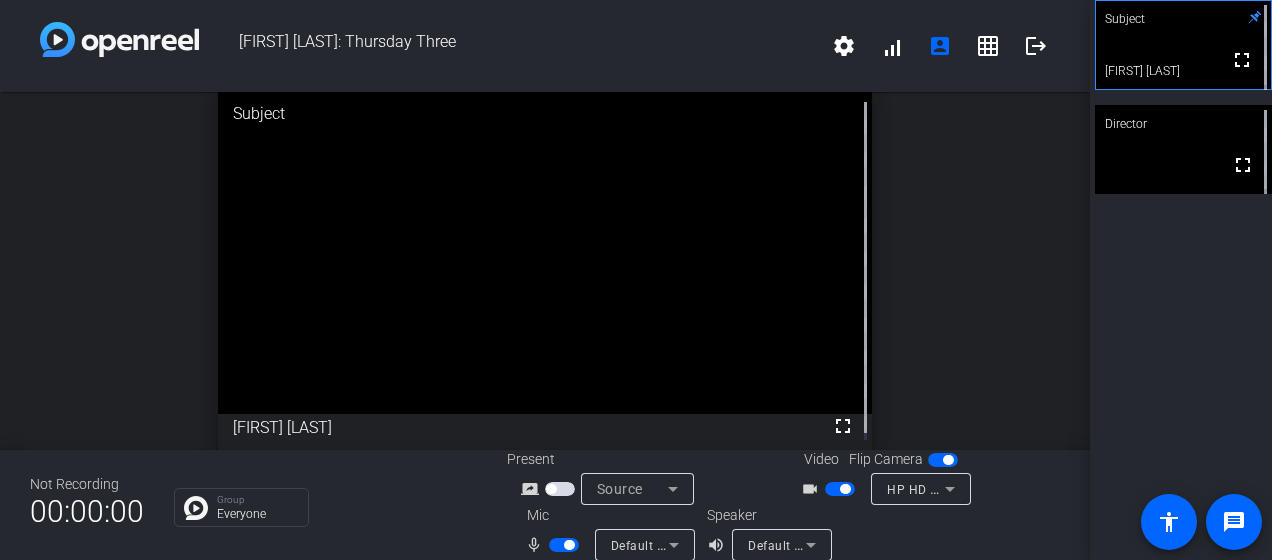click at bounding box center (943, 460) 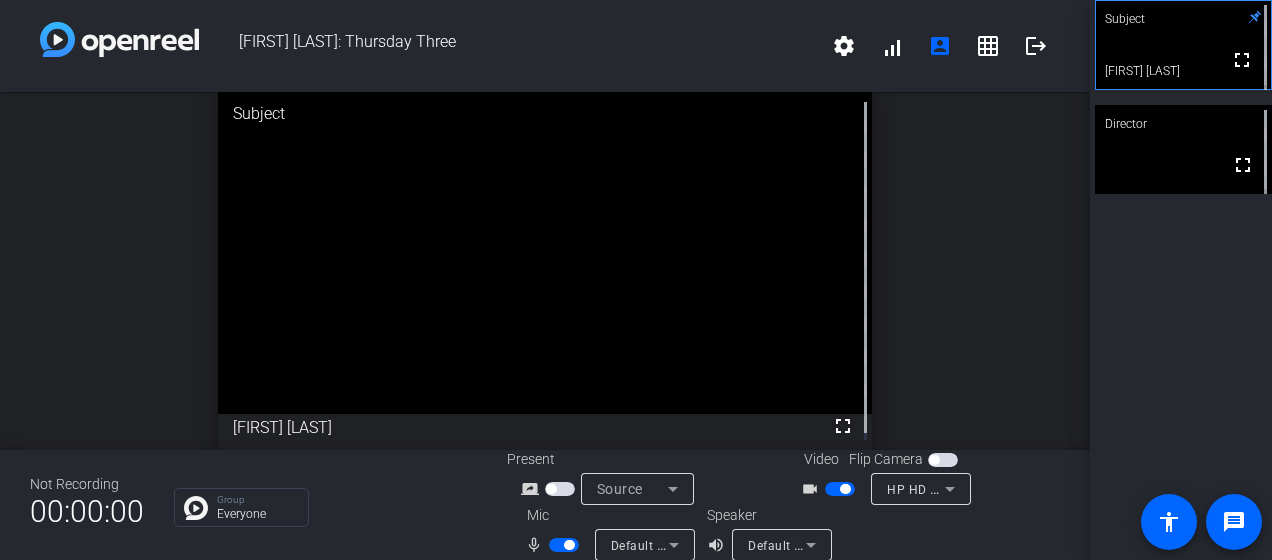 click at bounding box center (934, 460) 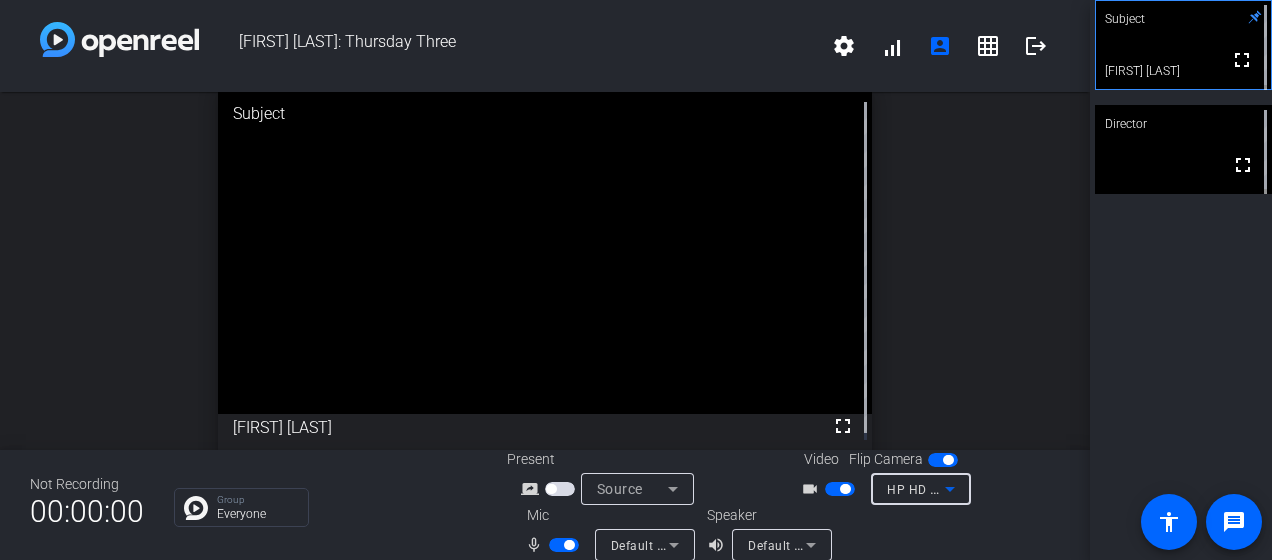 click on "HP HD Camera (30c9:0010)" at bounding box center [916, 489] 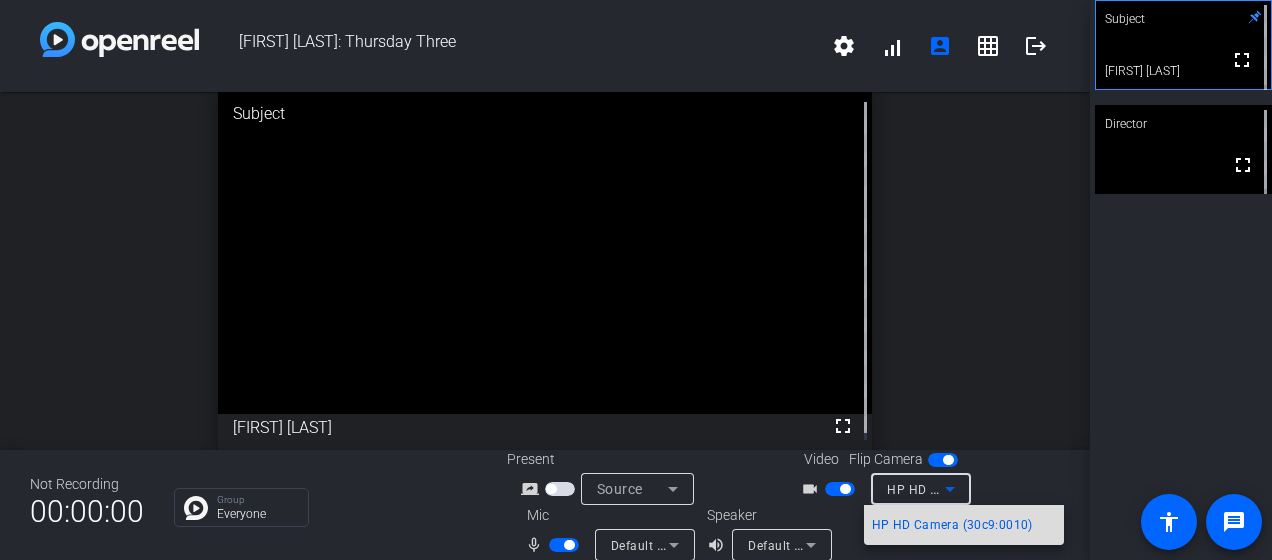 click on "HP HD Camera (30c9:0010)" at bounding box center (952, 525) 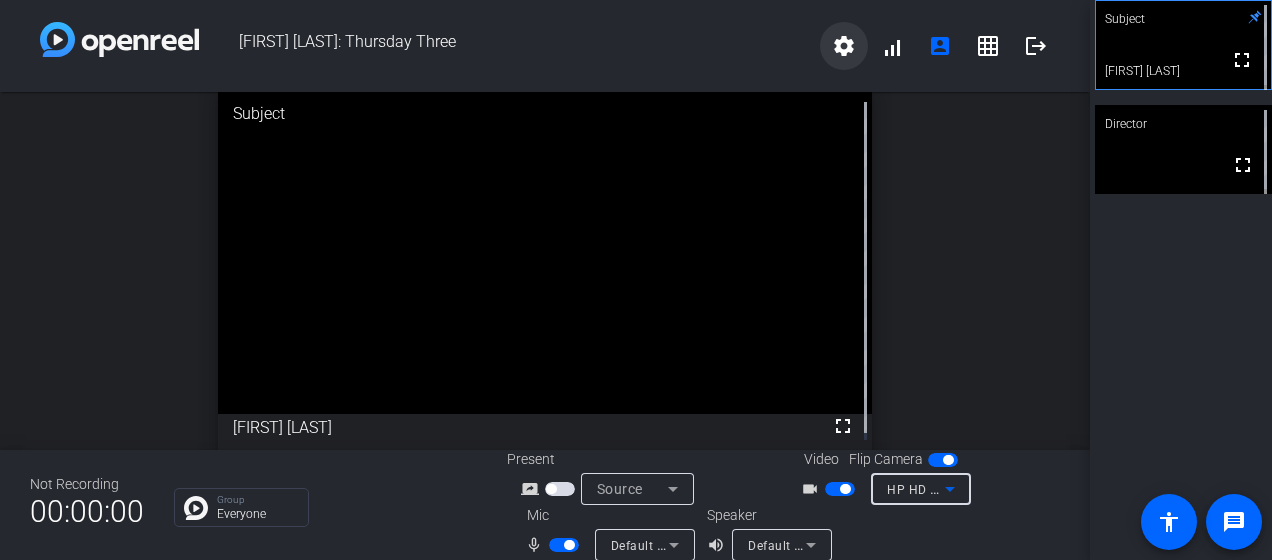 click on "settings" 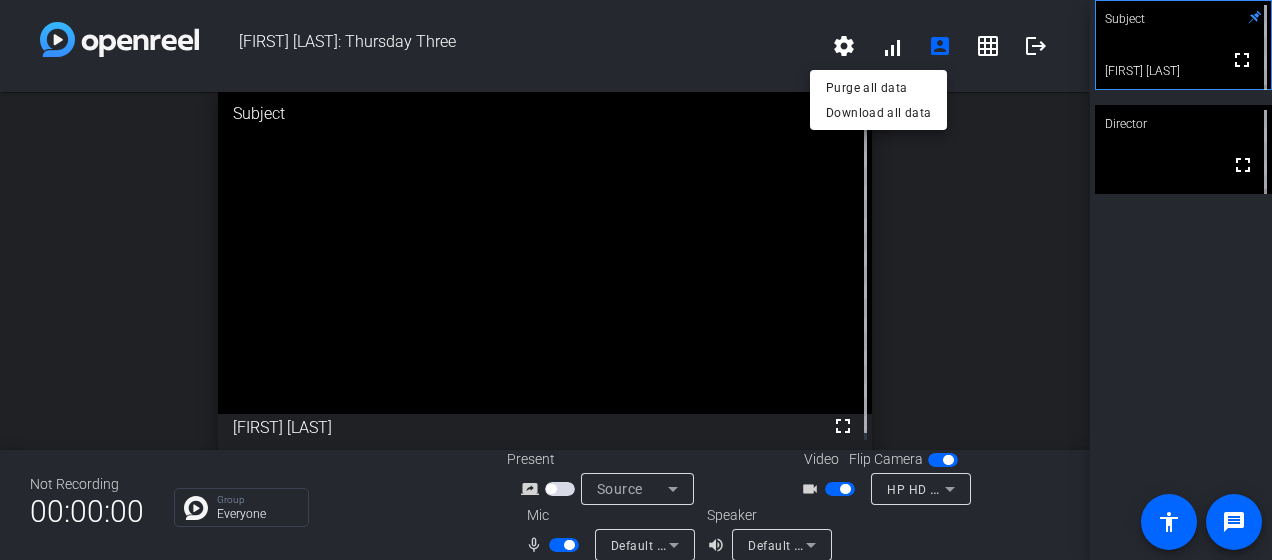click at bounding box center (636, 280) 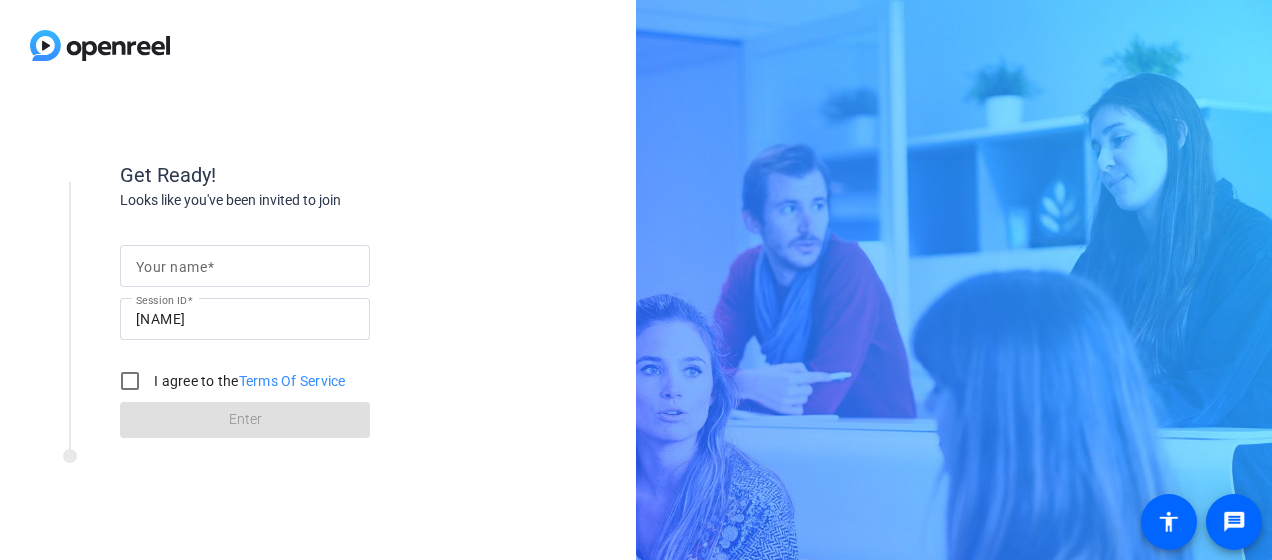 scroll, scrollTop: 0, scrollLeft: 0, axis: both 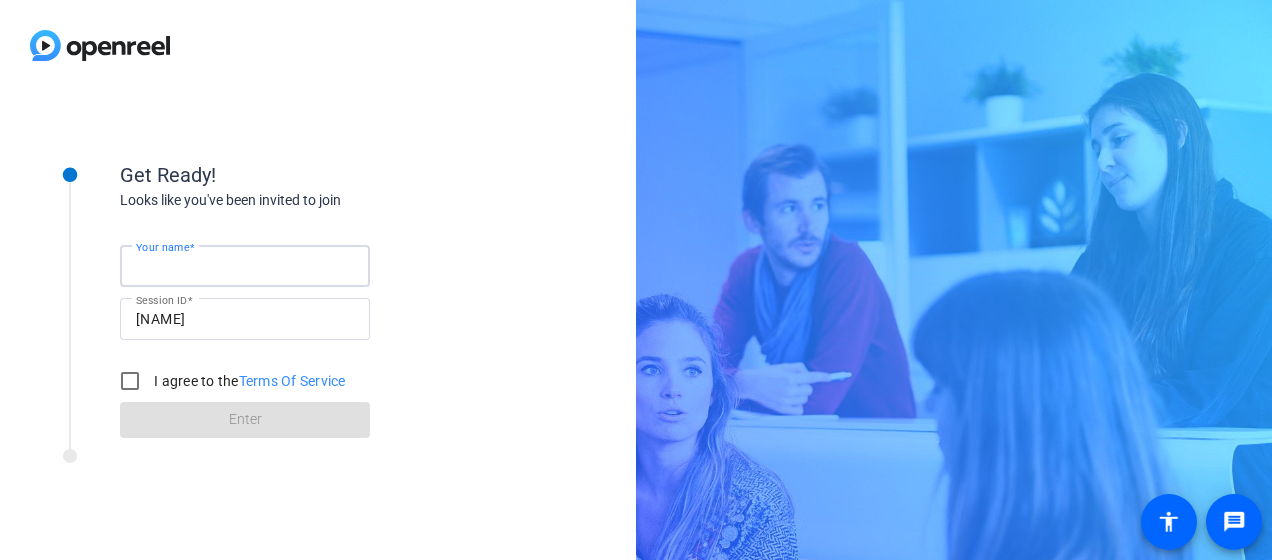 click on "Your name" at bounding box center [245, 266] 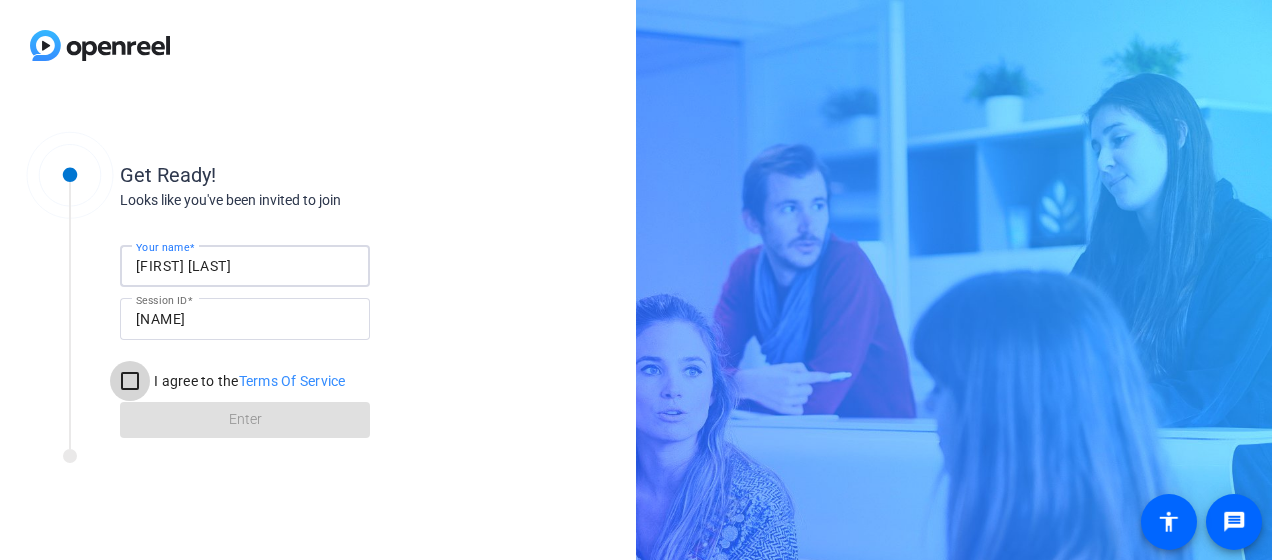 click on "I agree to the  Terms Of Service" at bounding box center [130, 381] 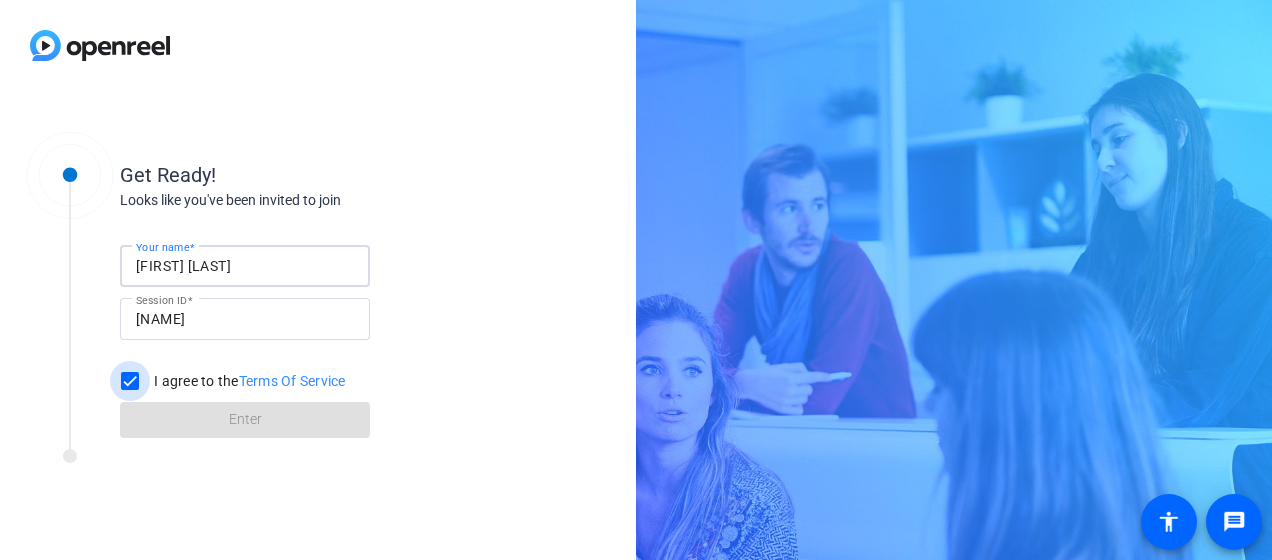 checkbox on "true" 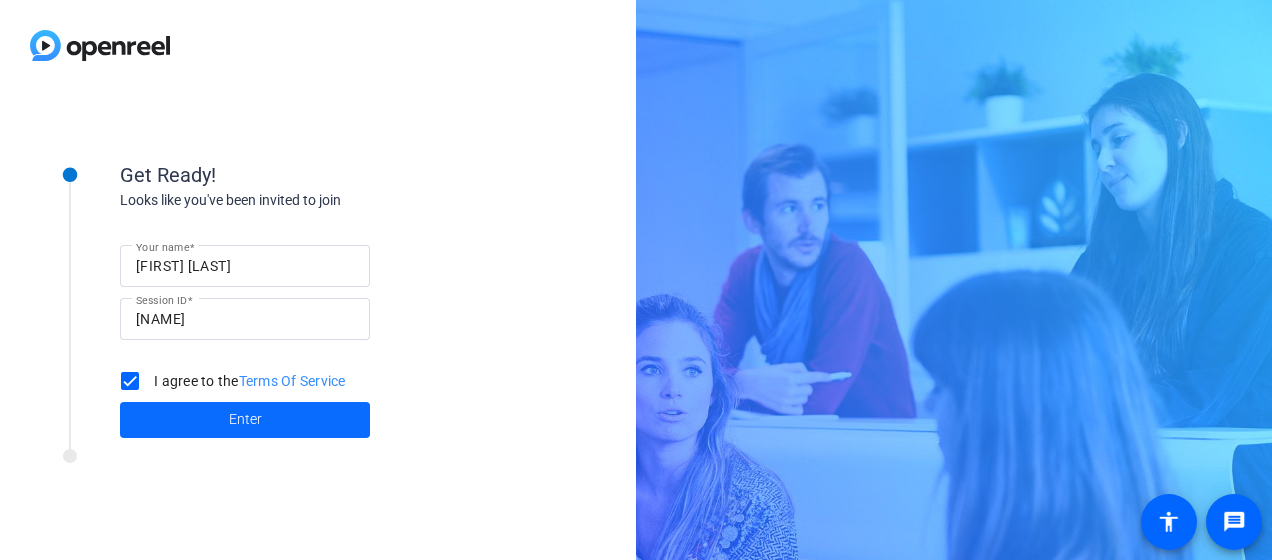 click 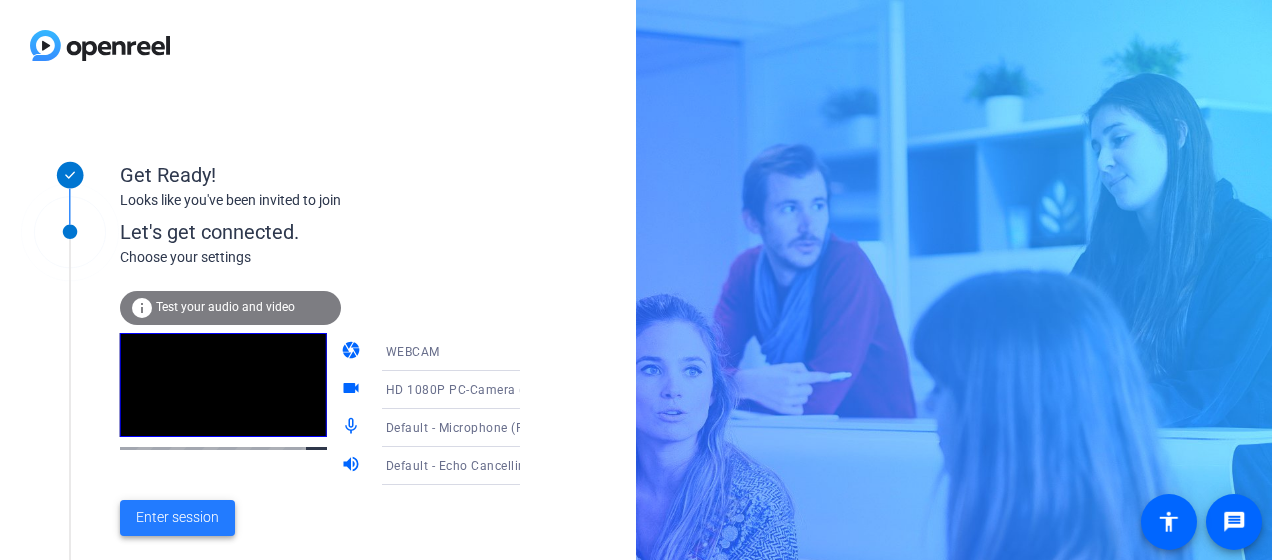 click on "Enter session" 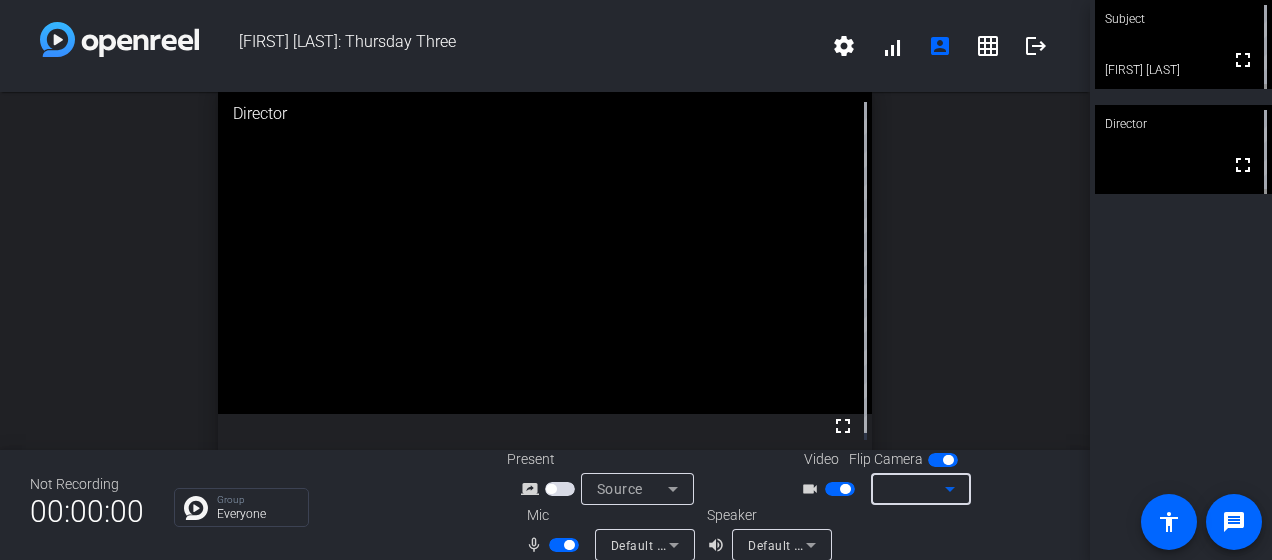 click 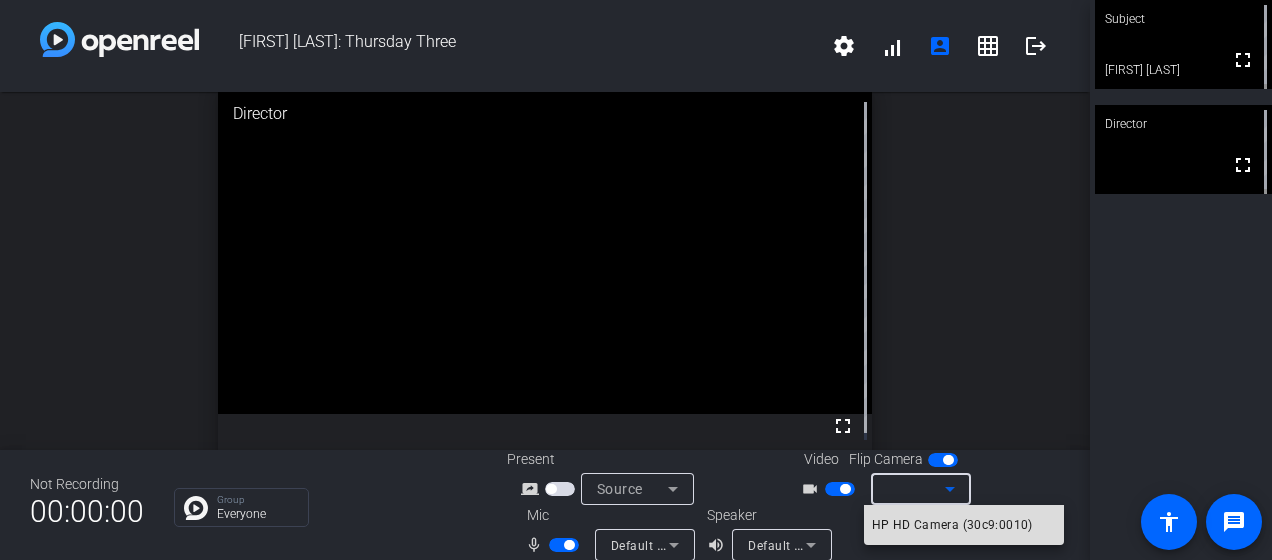 click on "HP HD Camera (30c9:0010)" at bounding box center (952, 525) 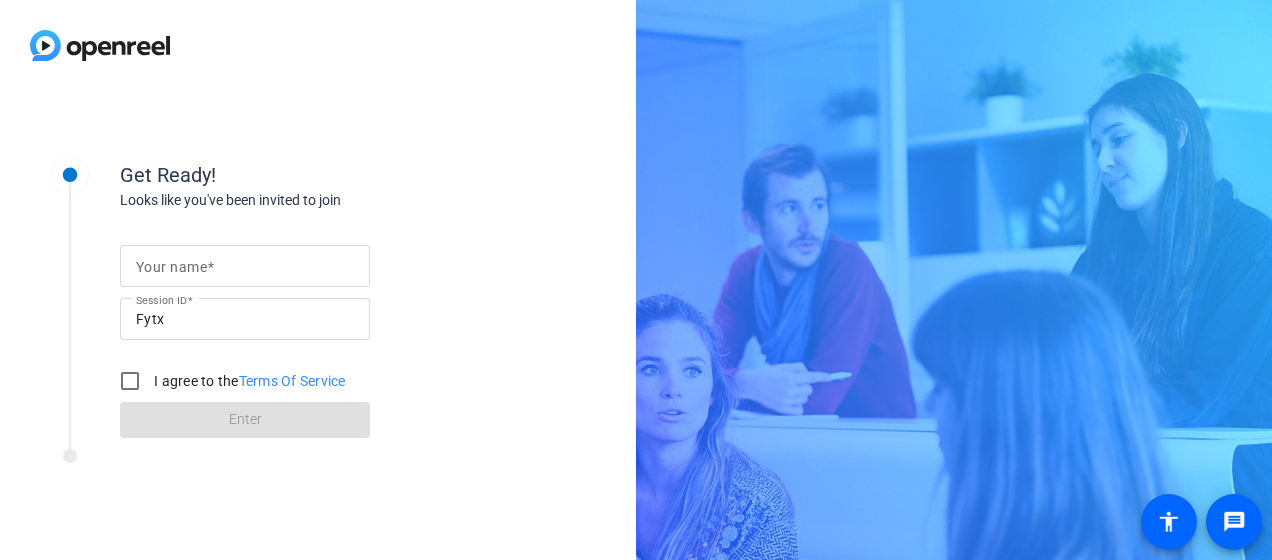 scroll, scrollTop: 0, scrollLeft: 0, axis: both 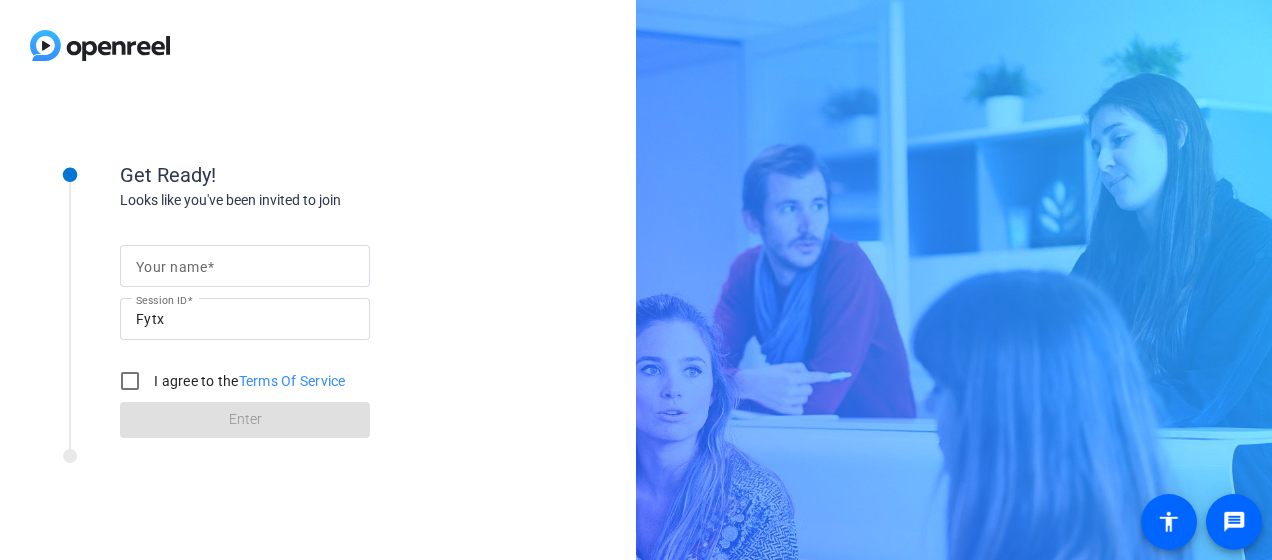 click on "Your name" at bounding box center [171, 267] 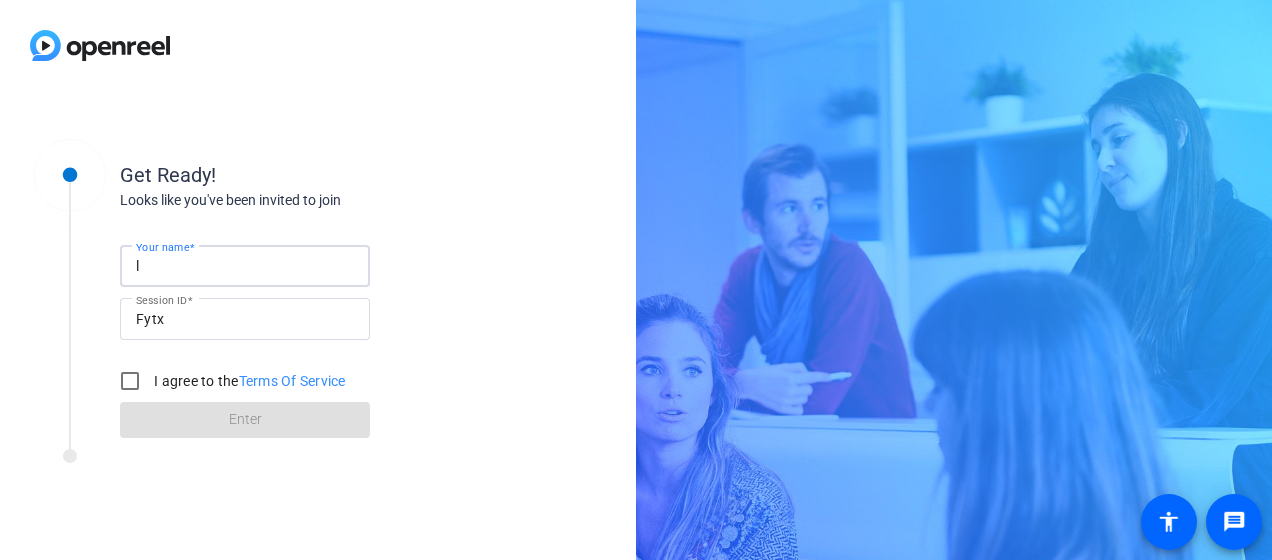 type on "[FIRST] [LAST]" 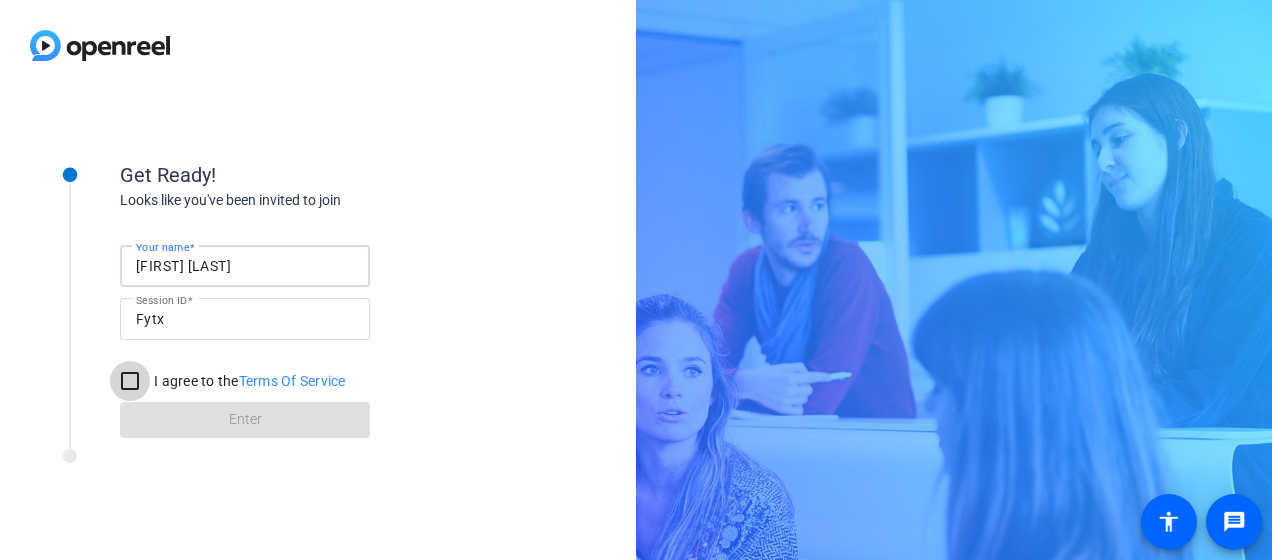 click on "I agree to the  Terms Of Service" at bounding box center (130, 381) 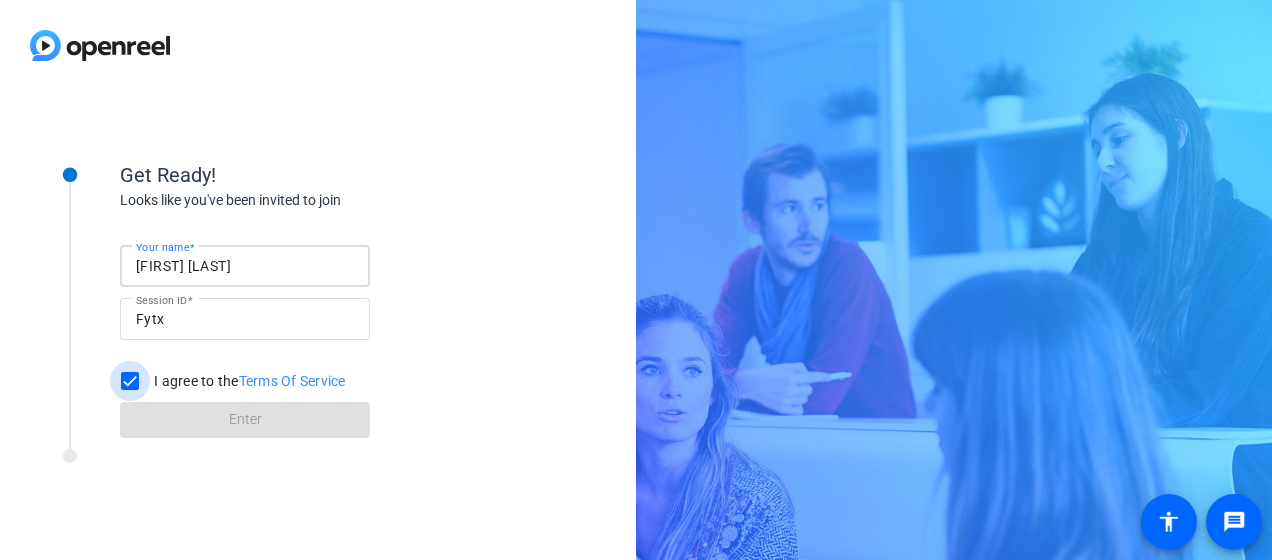 checkbox on "true" 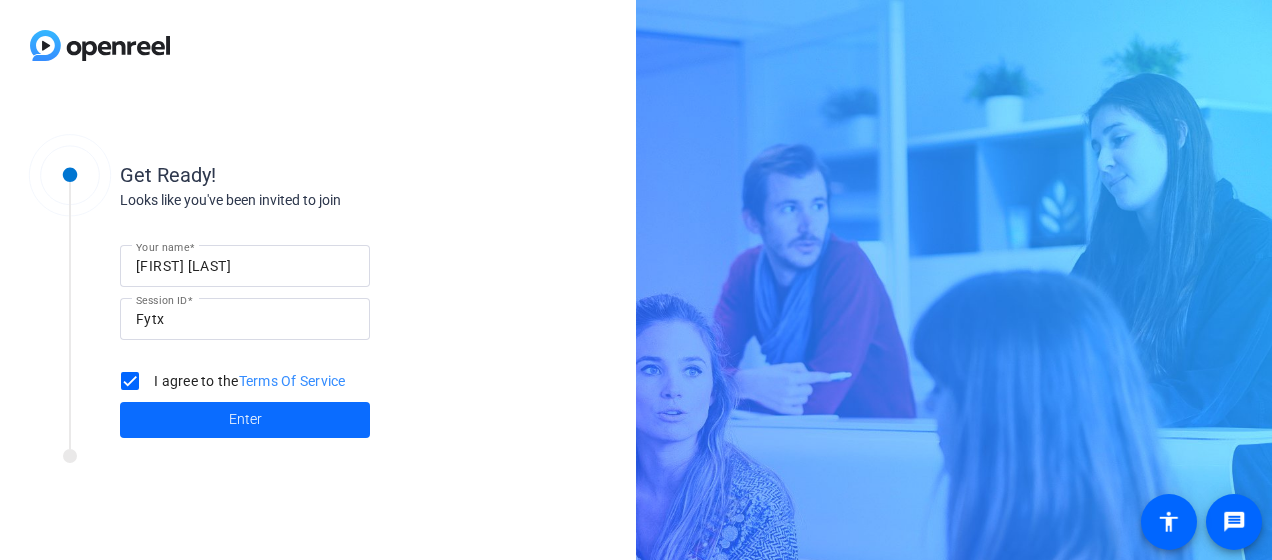 click 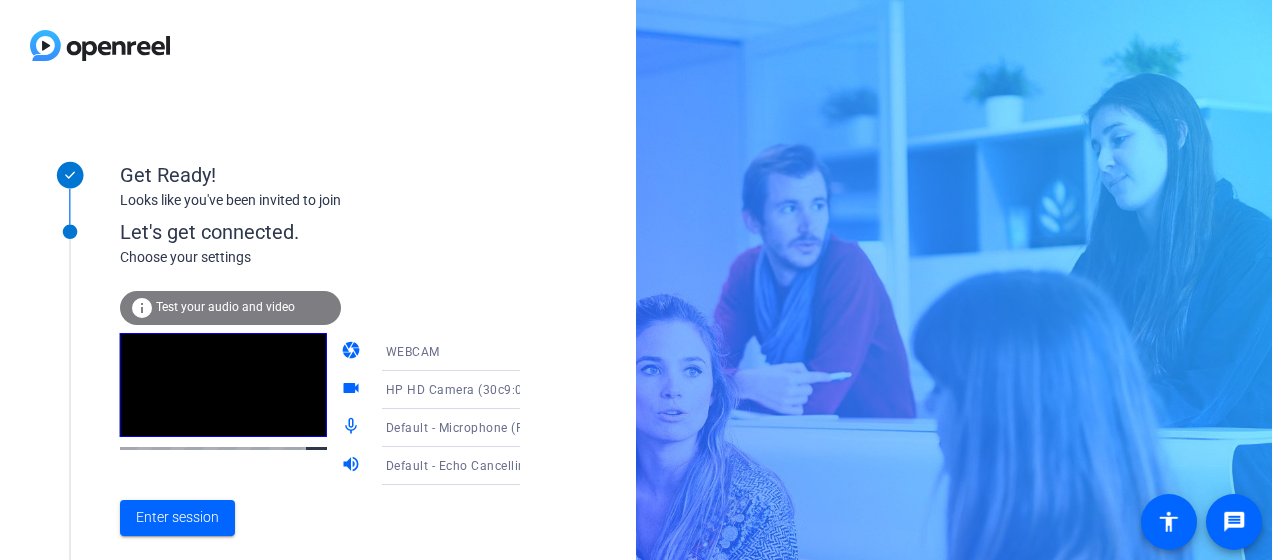 click 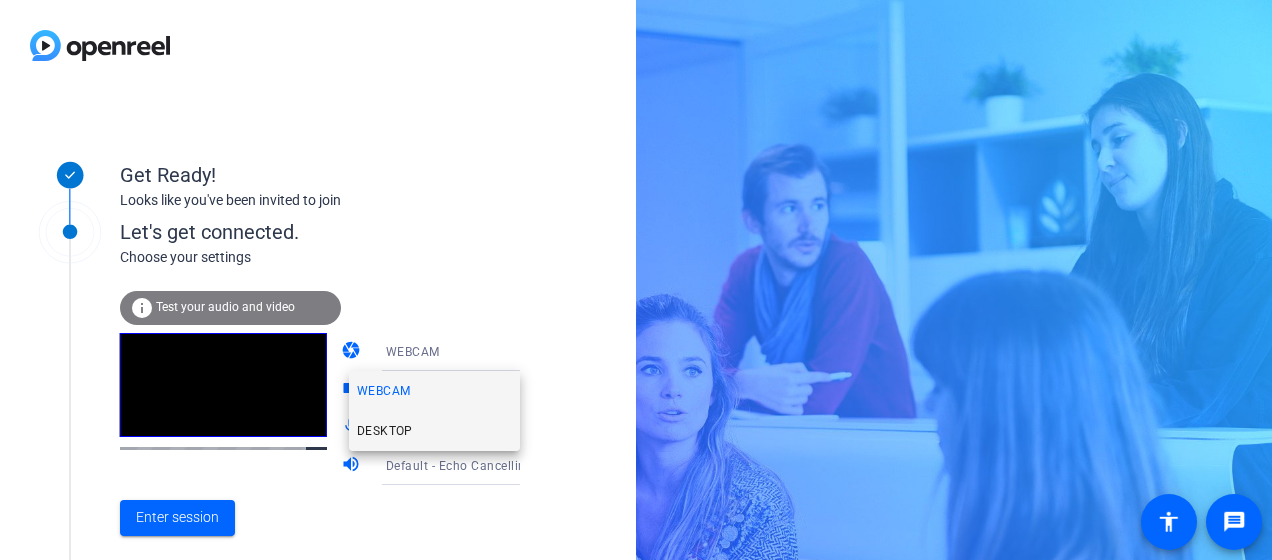 click on "DESKTOP" at bounding box center (385, 431) 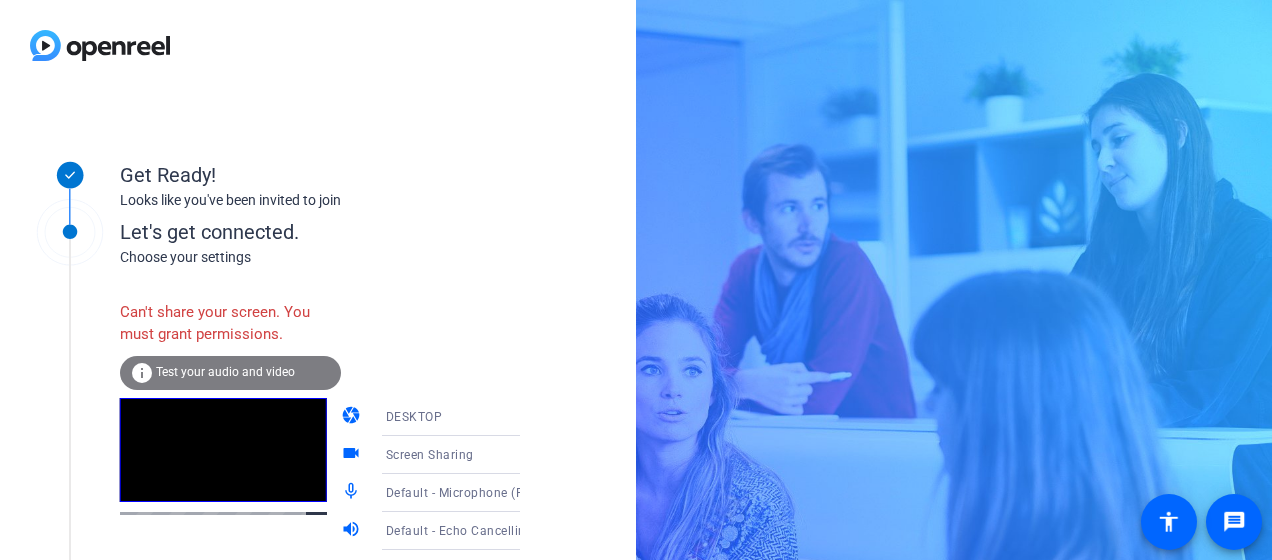 click on "Screen Sharing" at bounding box center [461, 454] 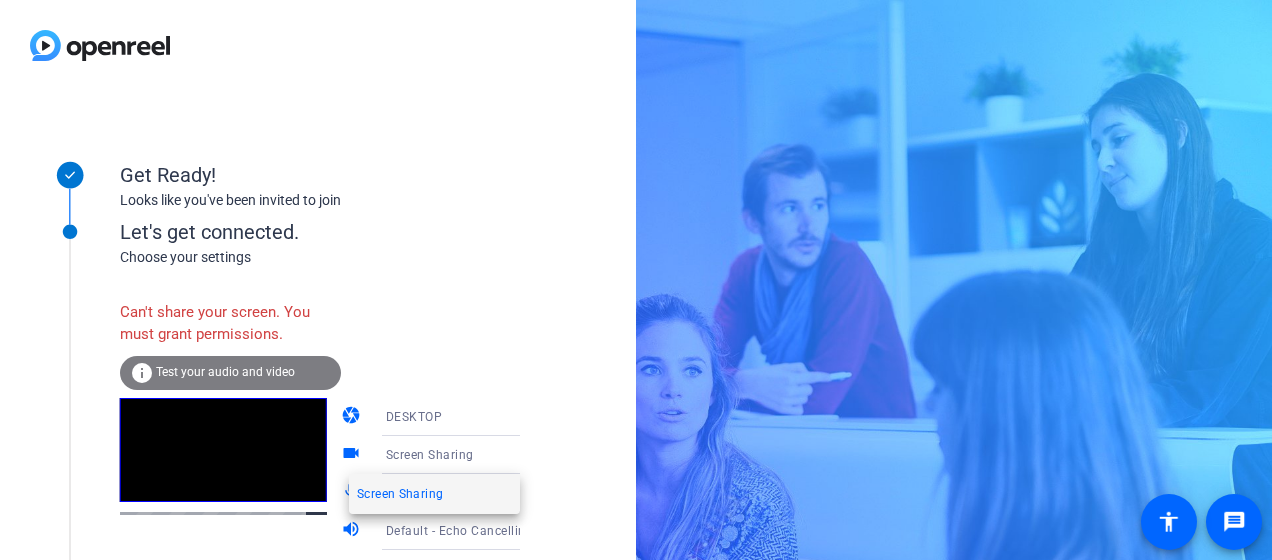click at bounding box center (636, 280) 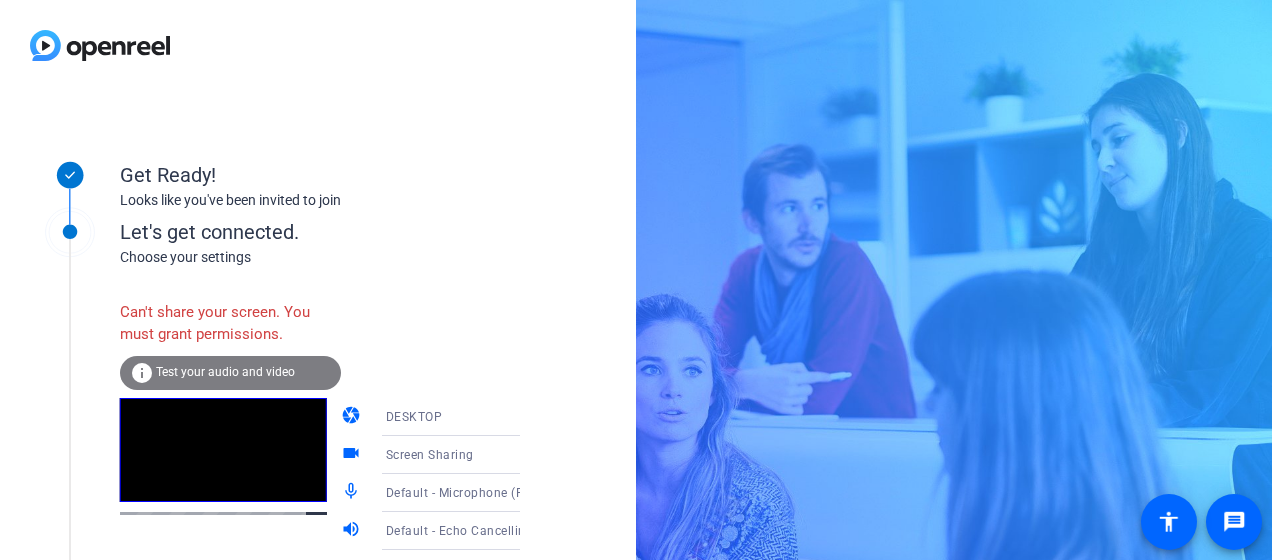 click 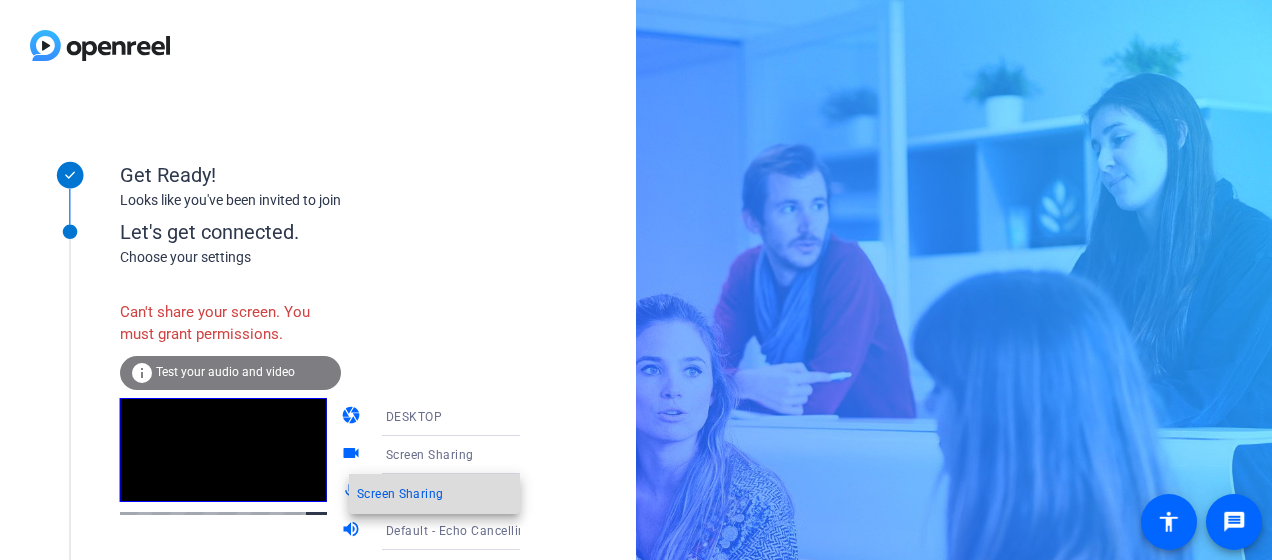 click on "Screen Sharing" at bounding box center [400, 494] 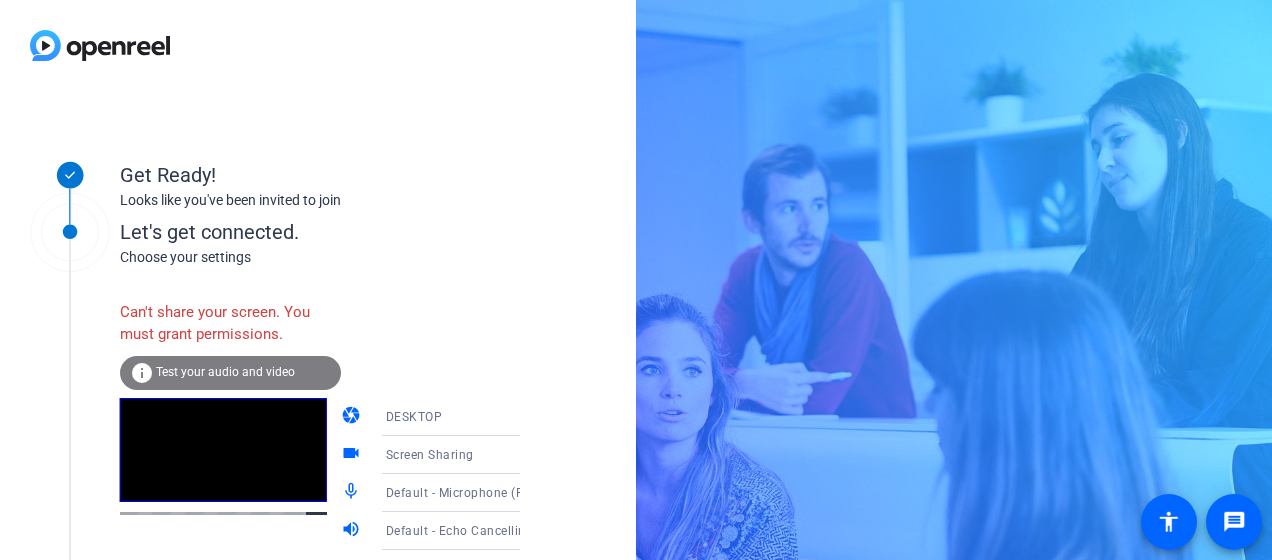 click on "Default - Echo Cancelling Speakerphone (Jabra SPEAK 510 (Sound Research))" at bounding box center (461, 530) 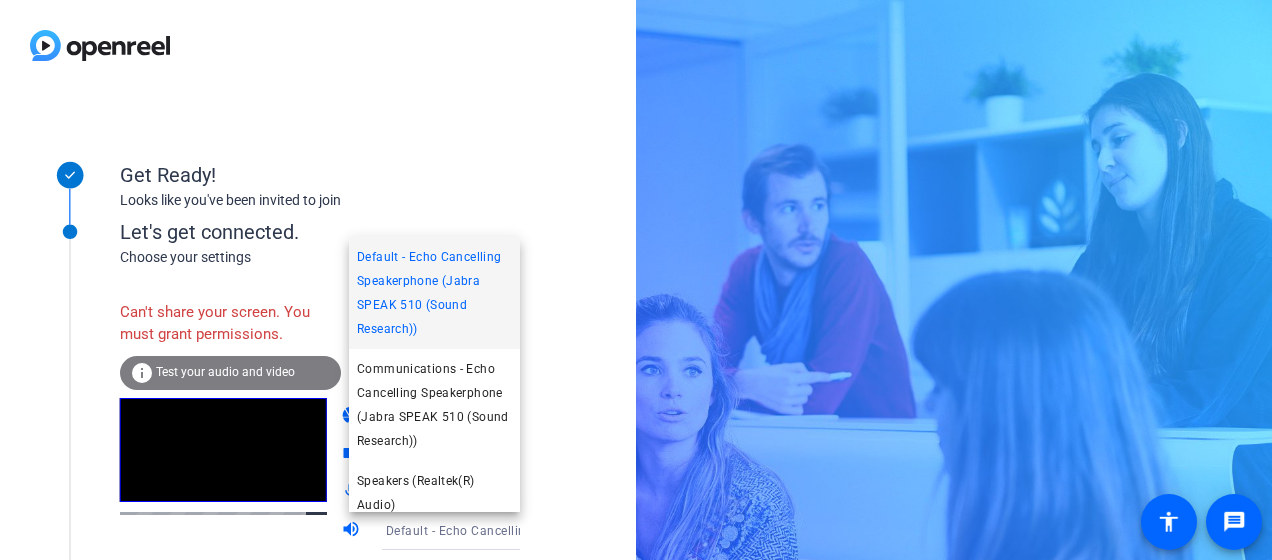 click at bounding box center (636, 280) 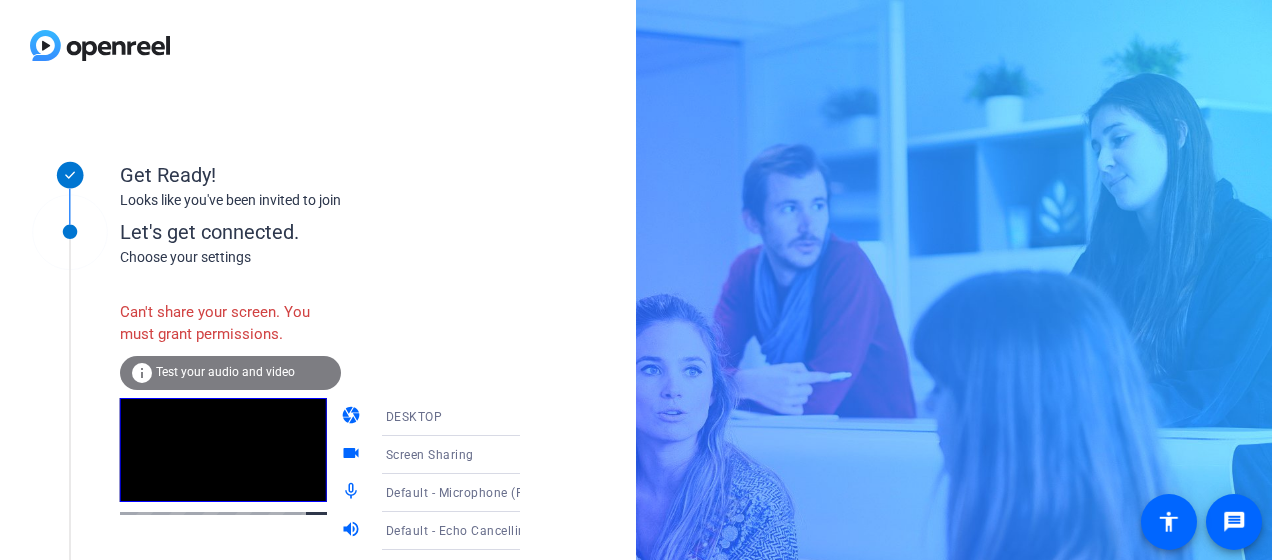 click on "Get Ready! Looks like you've been invited to join Let's get connected. Choose your settings  Can't share your screen. You must grant permissions.  info Test your audio and video camera DESKTOP videocam Screen Sharing mic_none Default - Microphone (Realtek(R) Audio) volume_up Default - Echo Cancelling Speakerphone (Jabra SPEAK 510 (Sound Research)) Enter session" 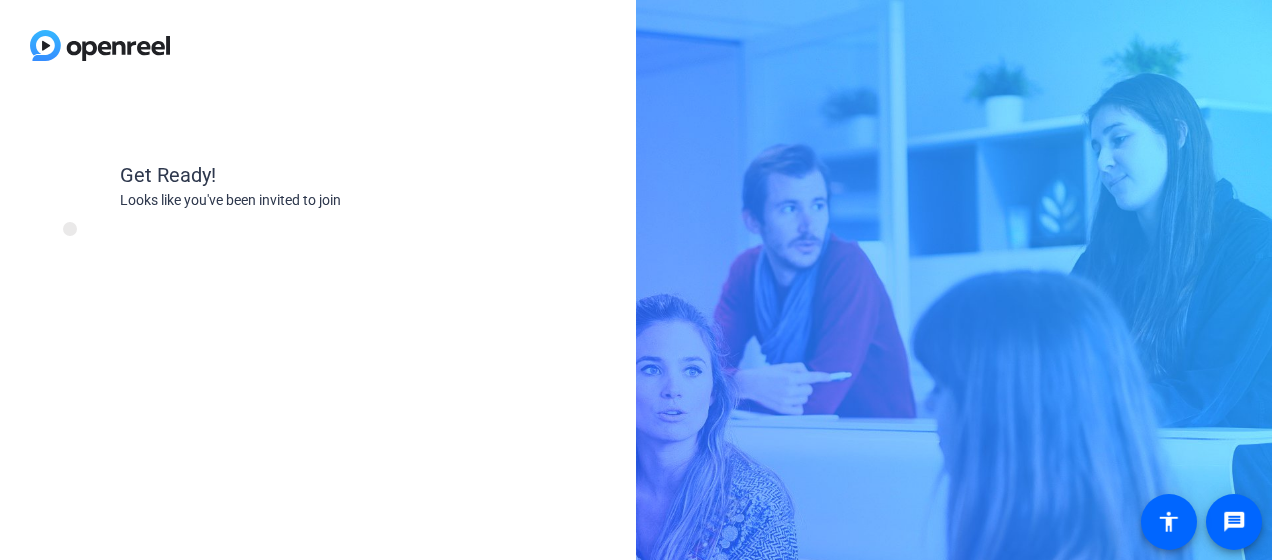 scroll, scrollTop: 0, scrollLeft: 0, axis: both 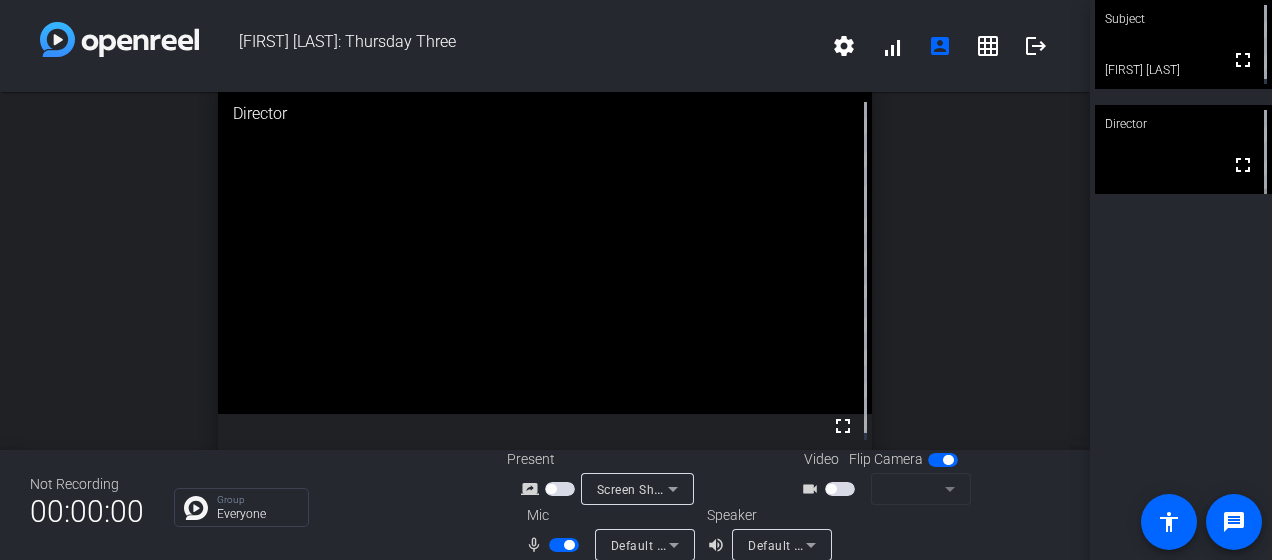 click at bounding box center (840, 489) 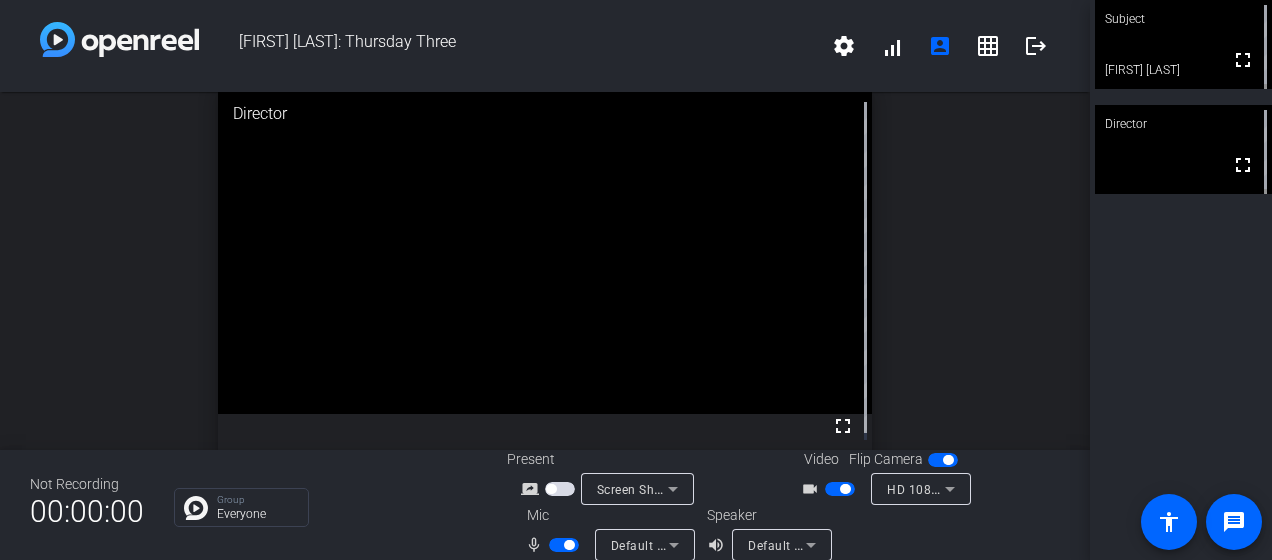 drag, startPoint x: 970, startPoint y: 46, endPoint x: 1026, endPoint y: 104, distance: 80.622574 